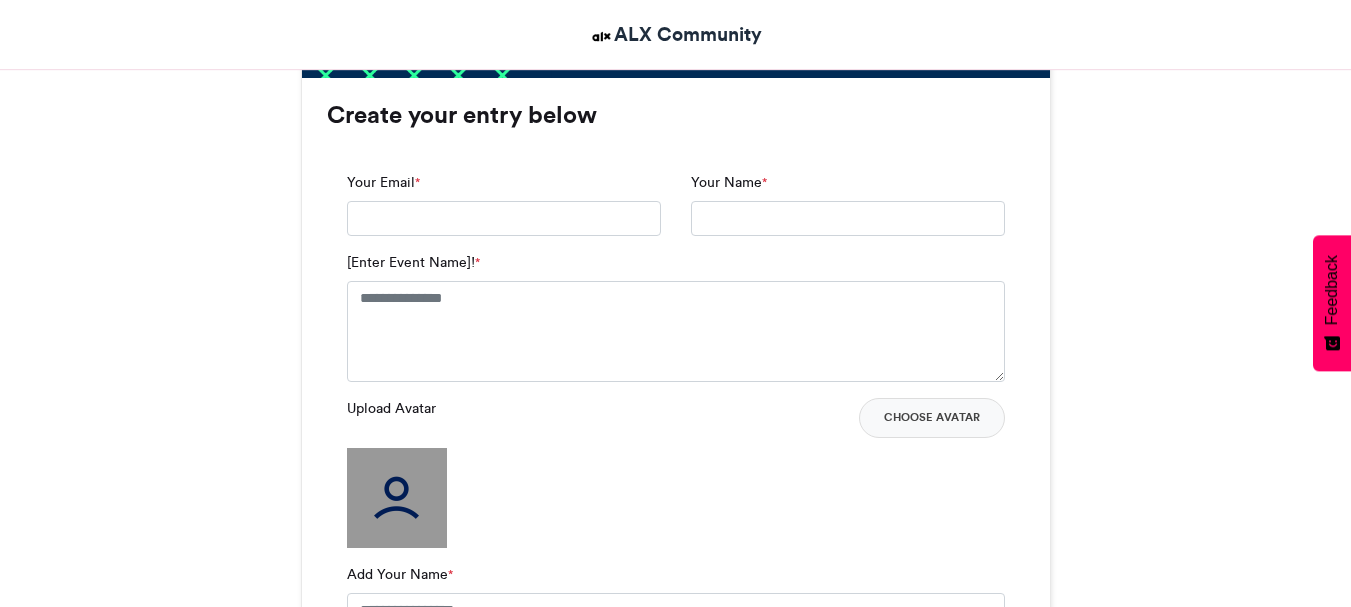 scroll, scrollTop: 1451, scrollLeft: 0, axis: vertical 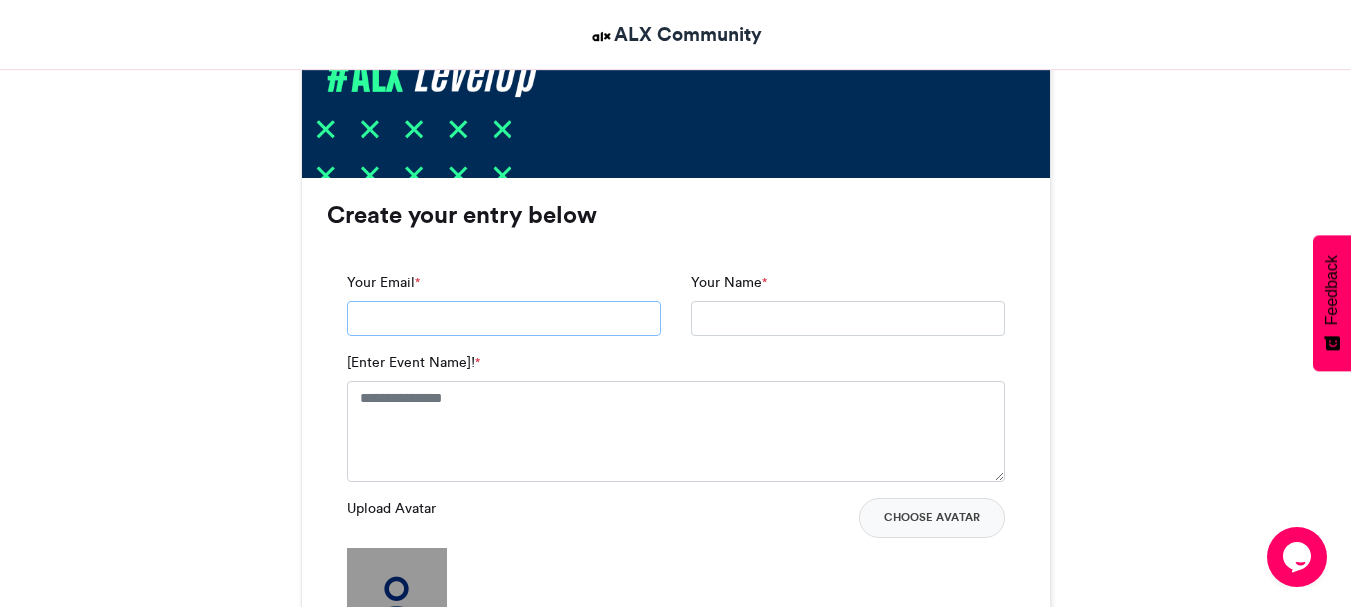 click on "Your Email  *" at bounding box center (504, 319) 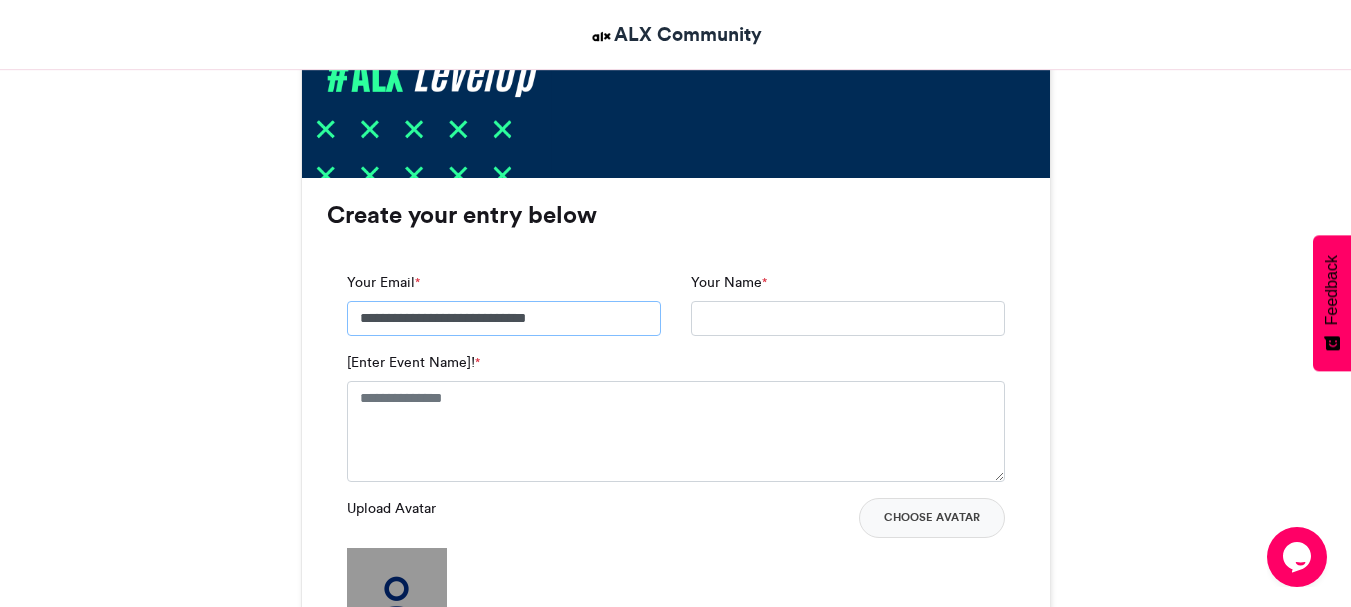 type on "**********" 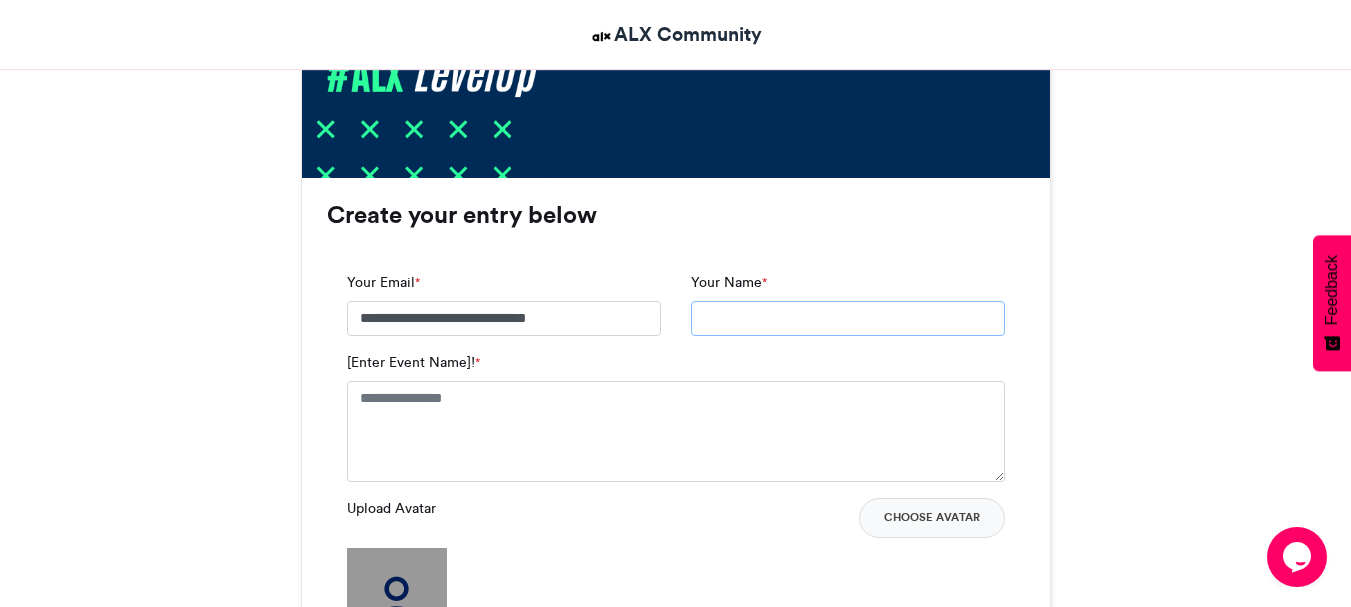 click on "Your Name  *" at bounding box center [848, 319] 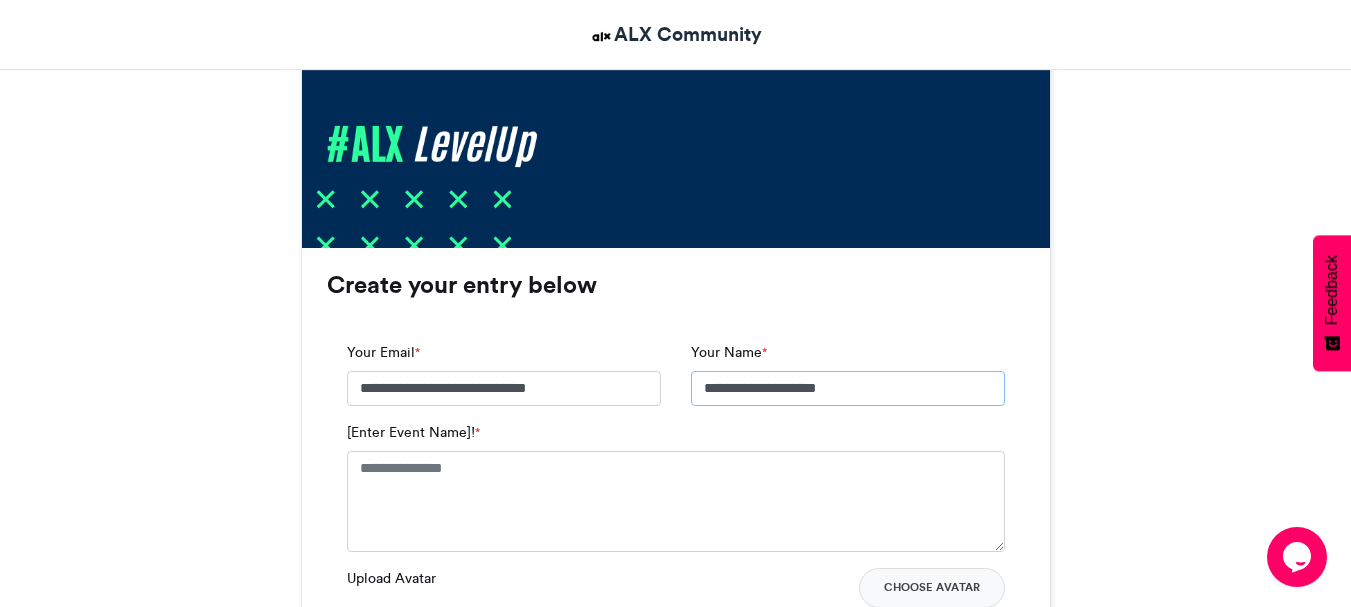 scroll, scrollTop: 1100, scrollLeft: 0, axis: vertical 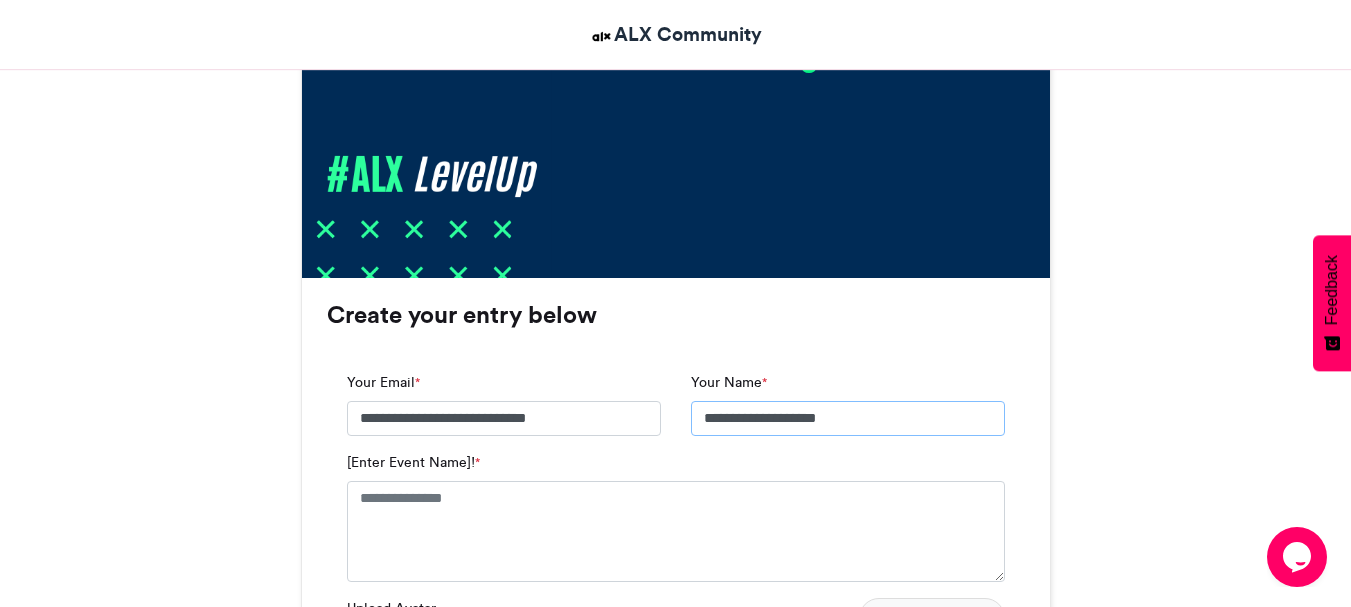 type on "**********" 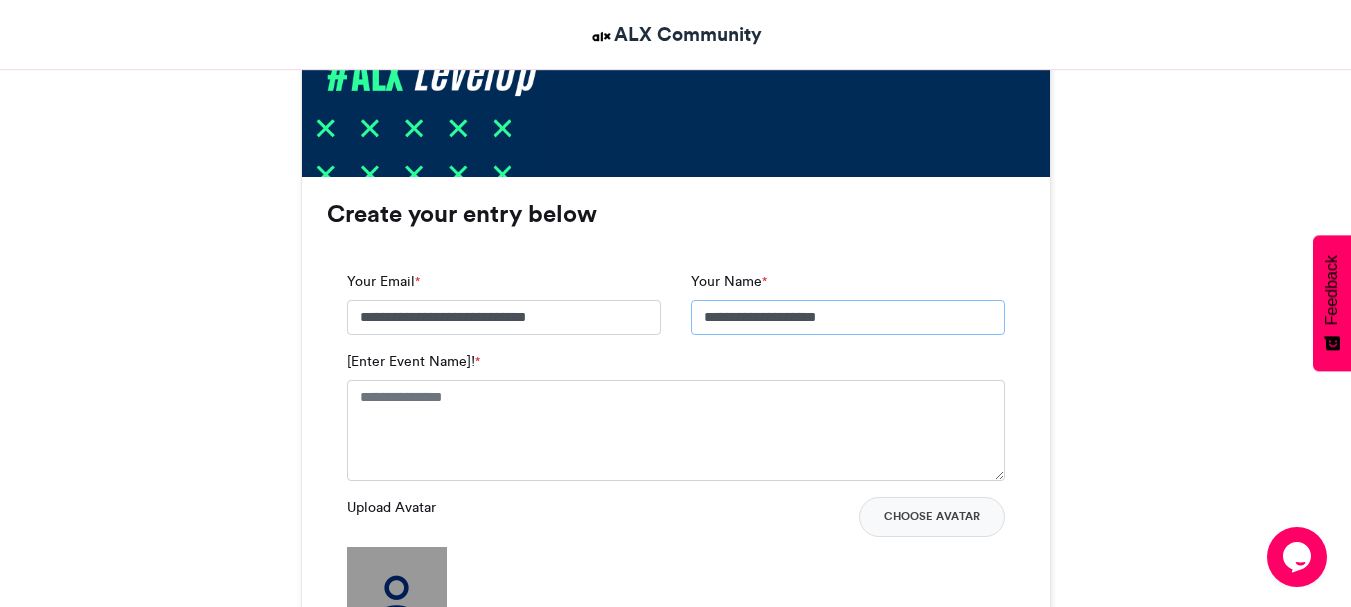 scroll, scrollTop: 1200, scrollLeft: 0, axis: vertical 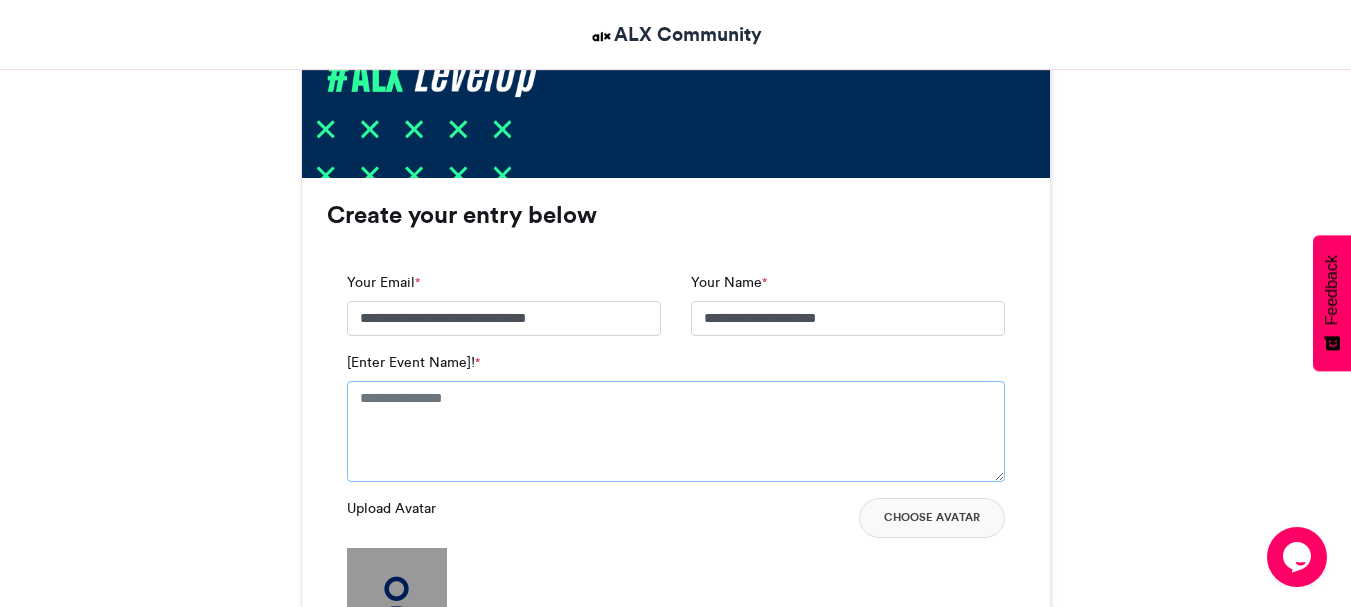 click on "[Enter Event Name]!  *" at bounding box center (676, 431) 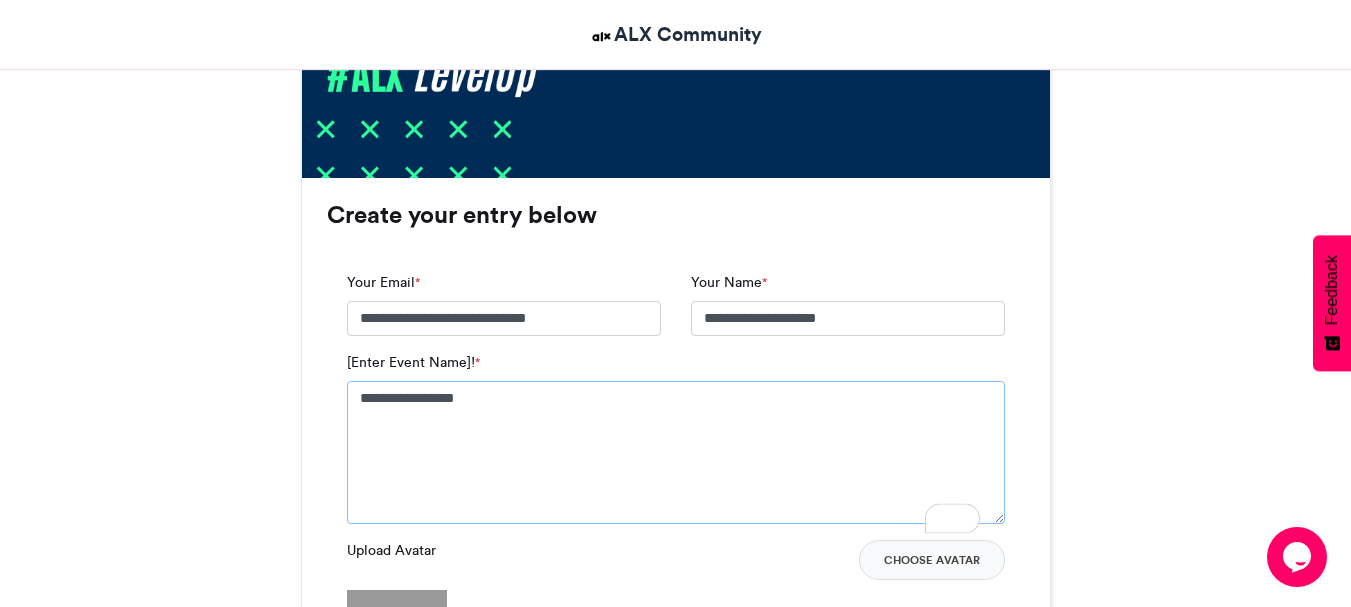 scroll, scrollTop: 1000, scrollLeft: 0, axis: vertical 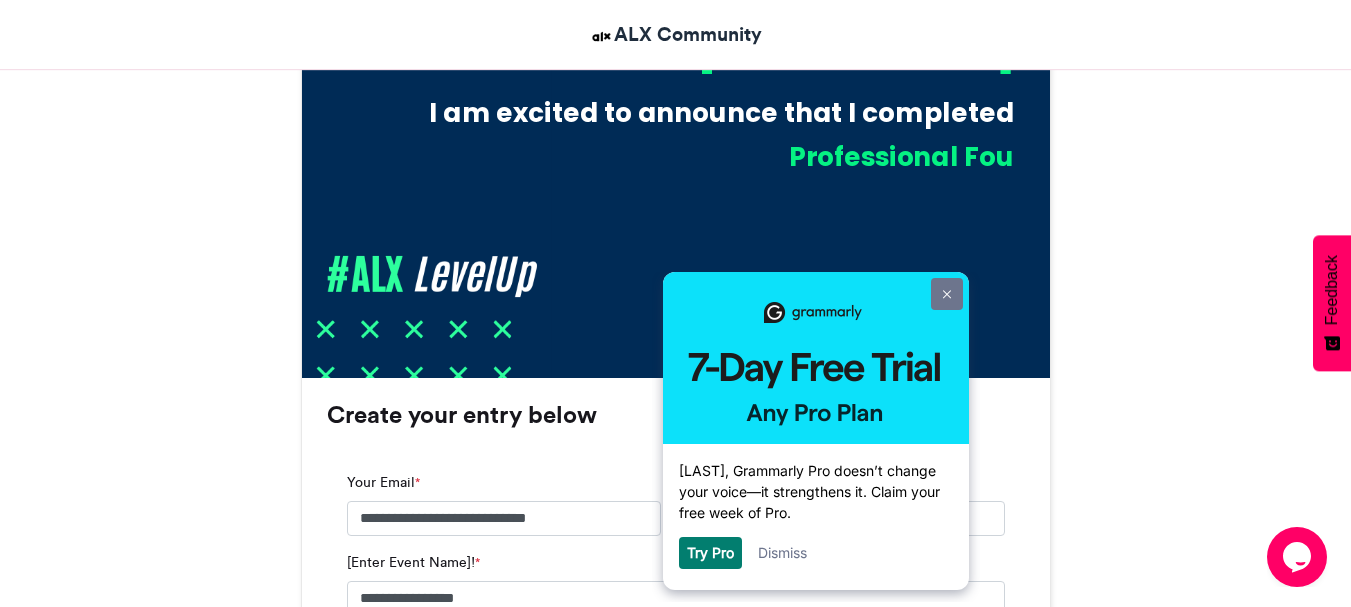 click at bounding box center [946, 294] 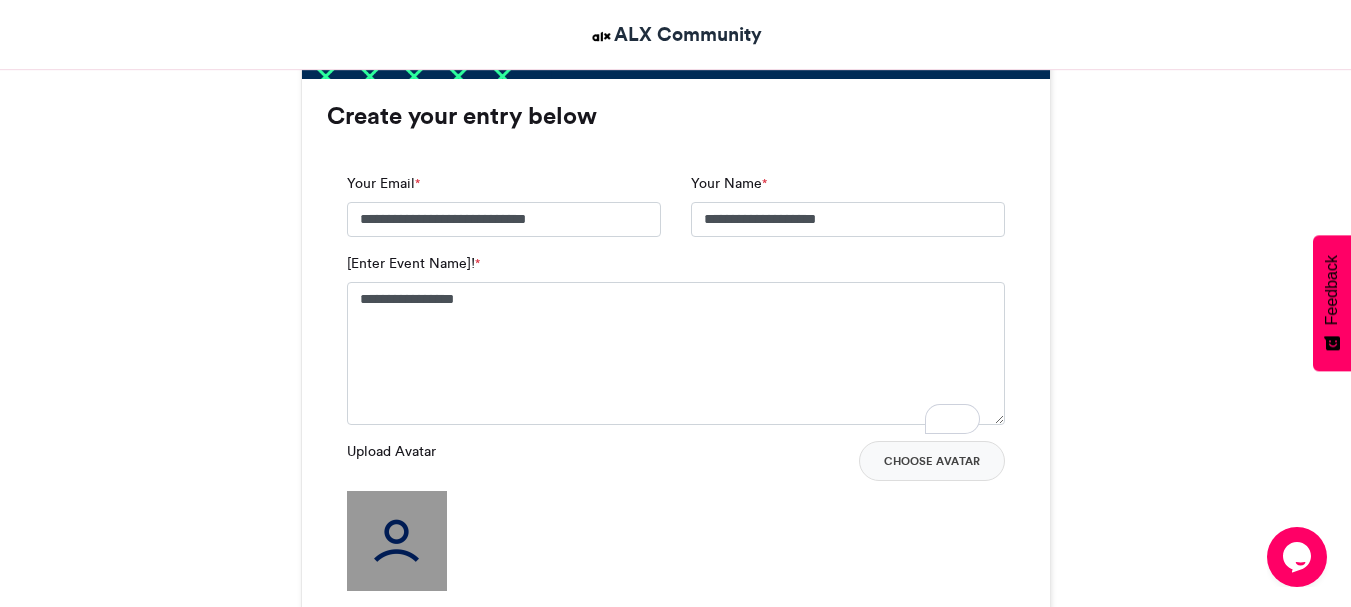 scroll, scrollTop: 1300, scrollLeft: 0, axis: vertical 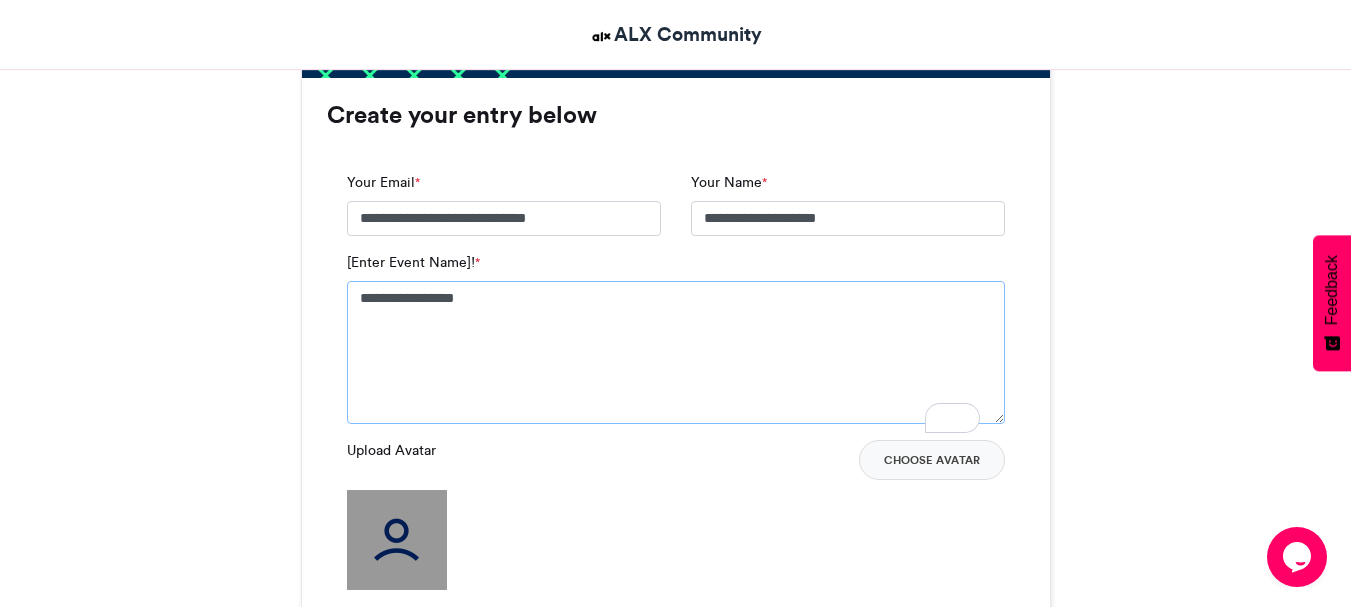 click on "**********" at bounding box center (676, 352) 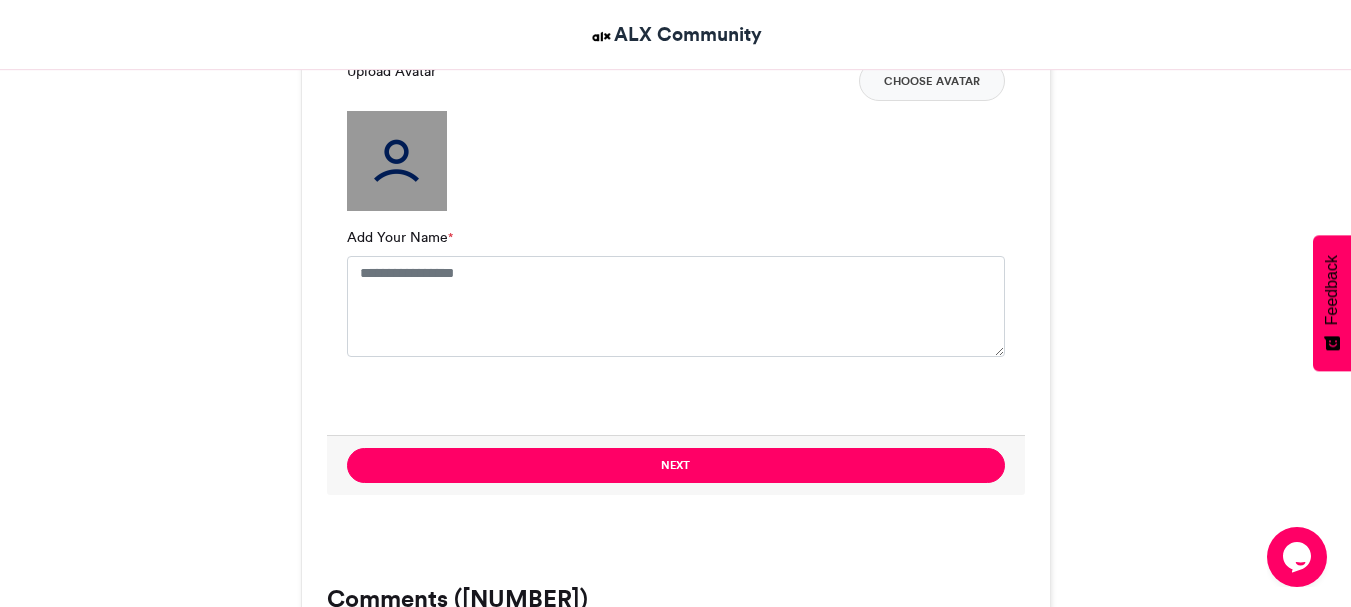 scroll, scrollTop: 1700, scrollLeft: 0, axis: vertical 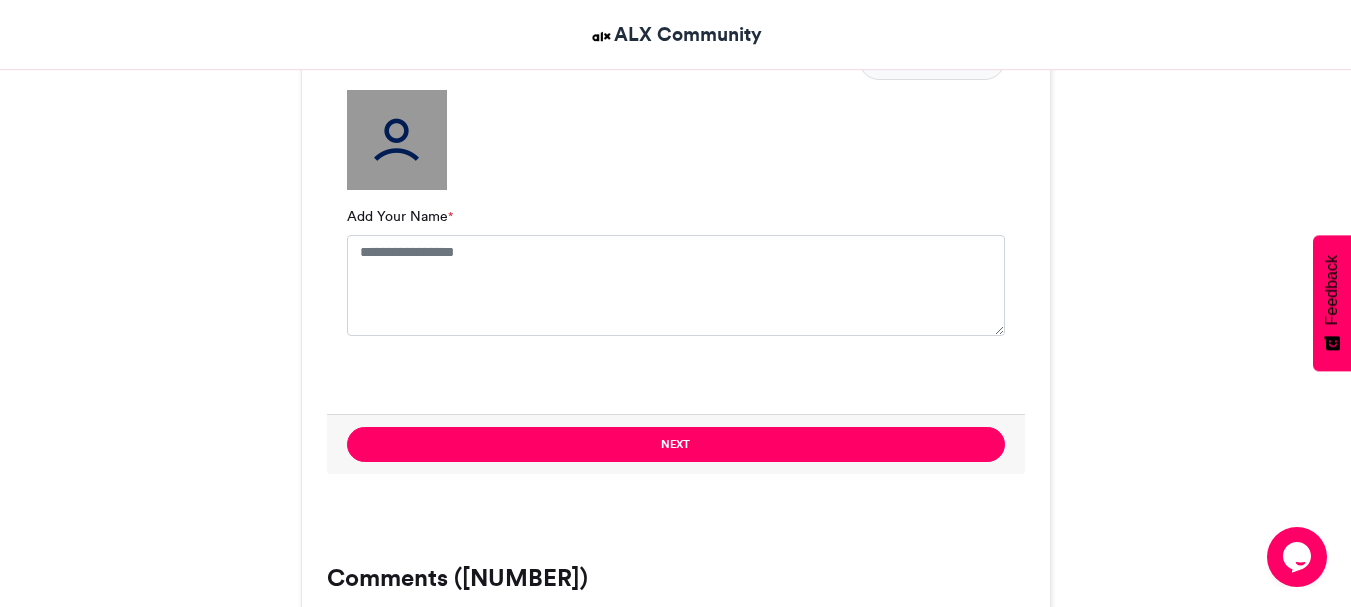 type on "**********" 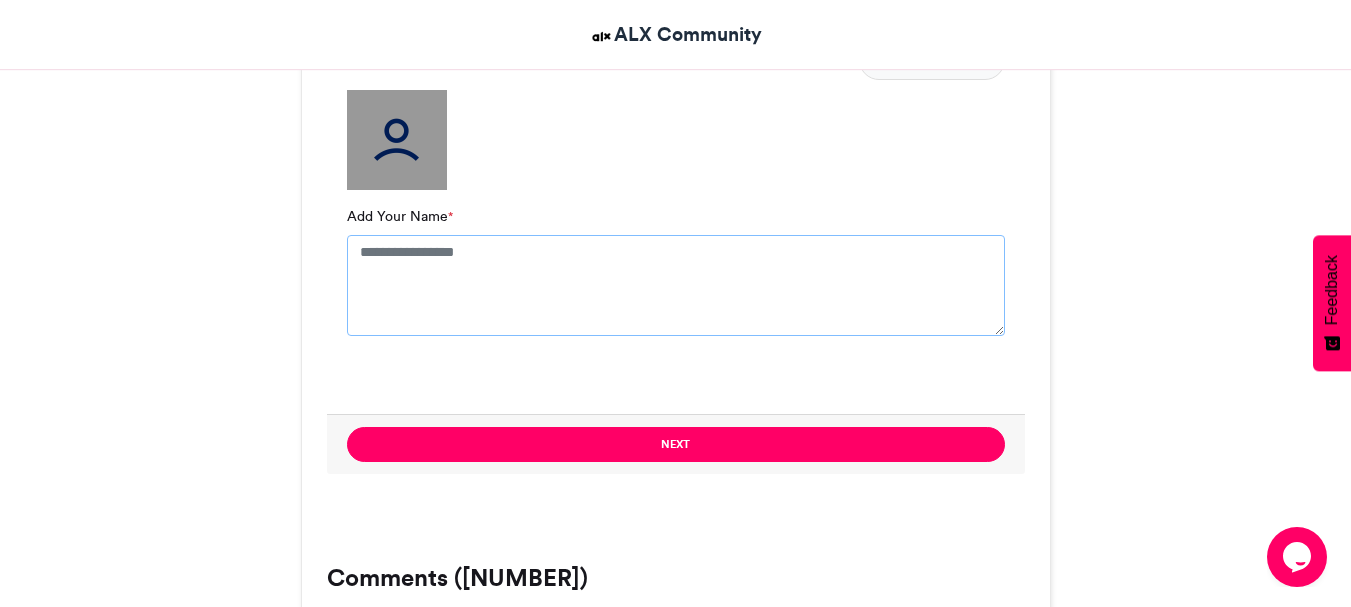 click on "Add Your Name  *" at bounding box center (676, 285) 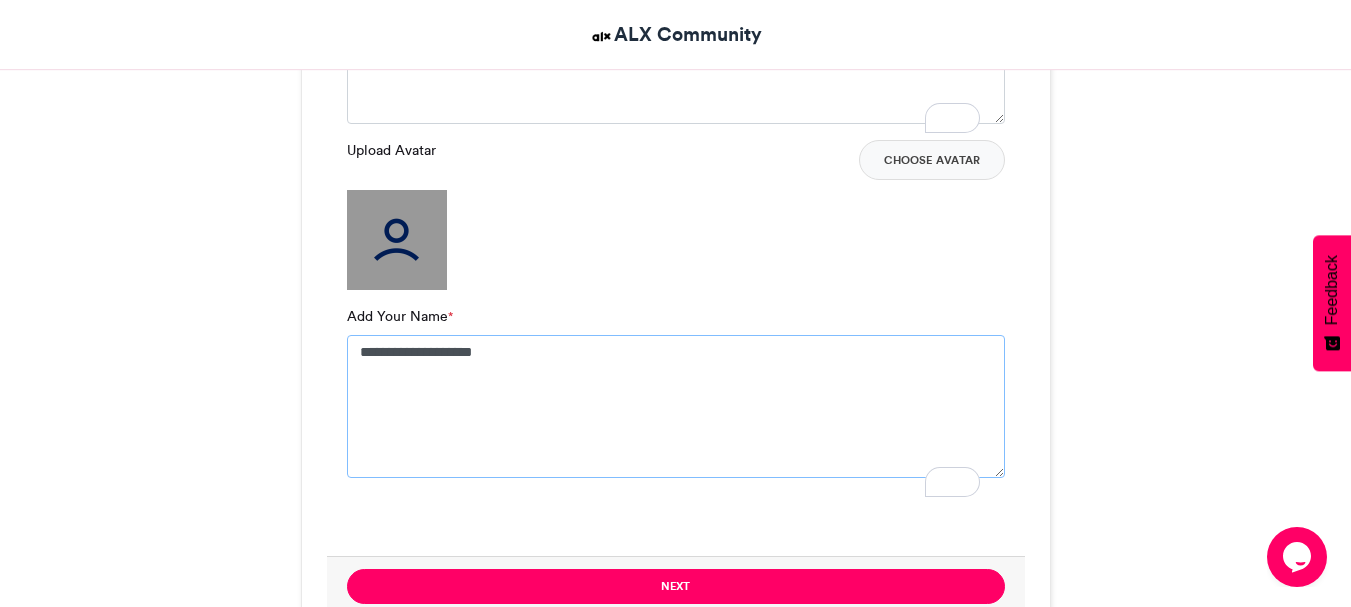 scroll, scrollTop: 1500, scrollLeft: 0, axis: vertical 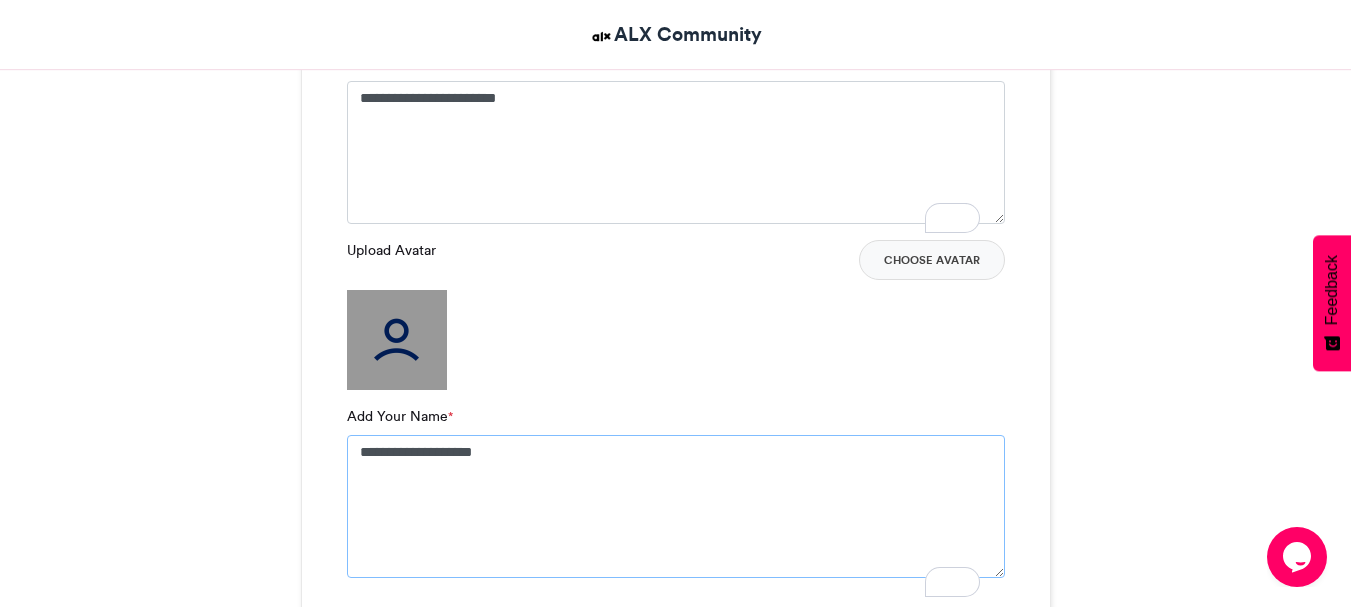 type on "**********" 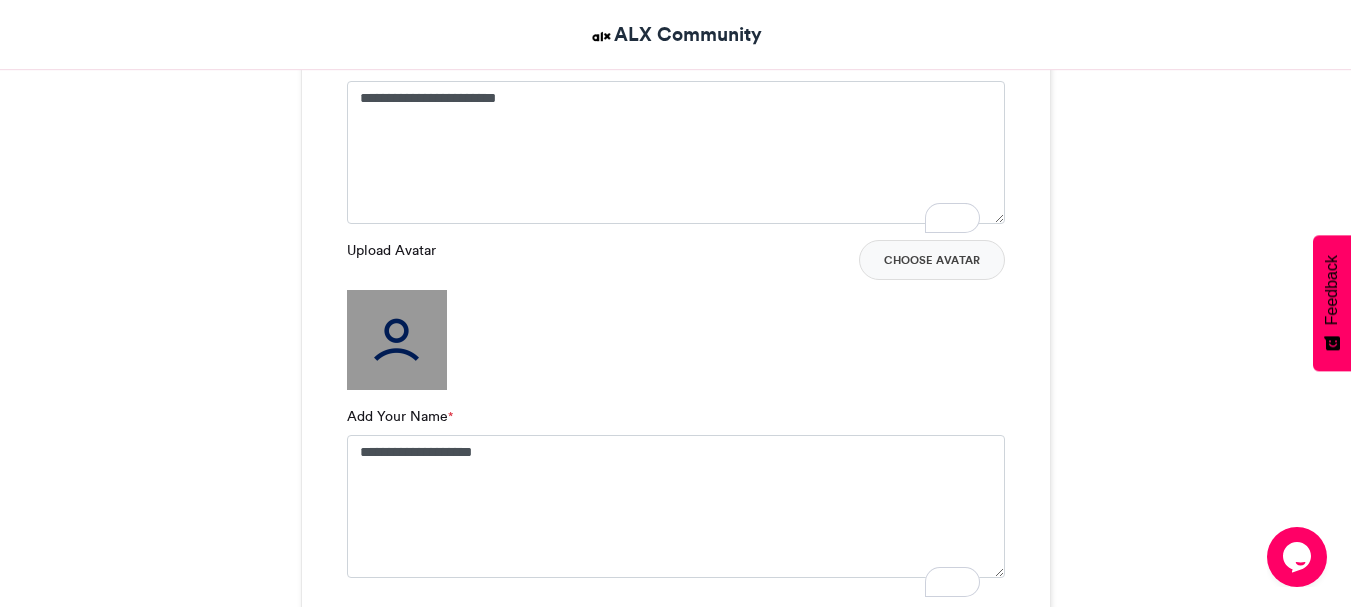 click at bounding box center (397, 340) 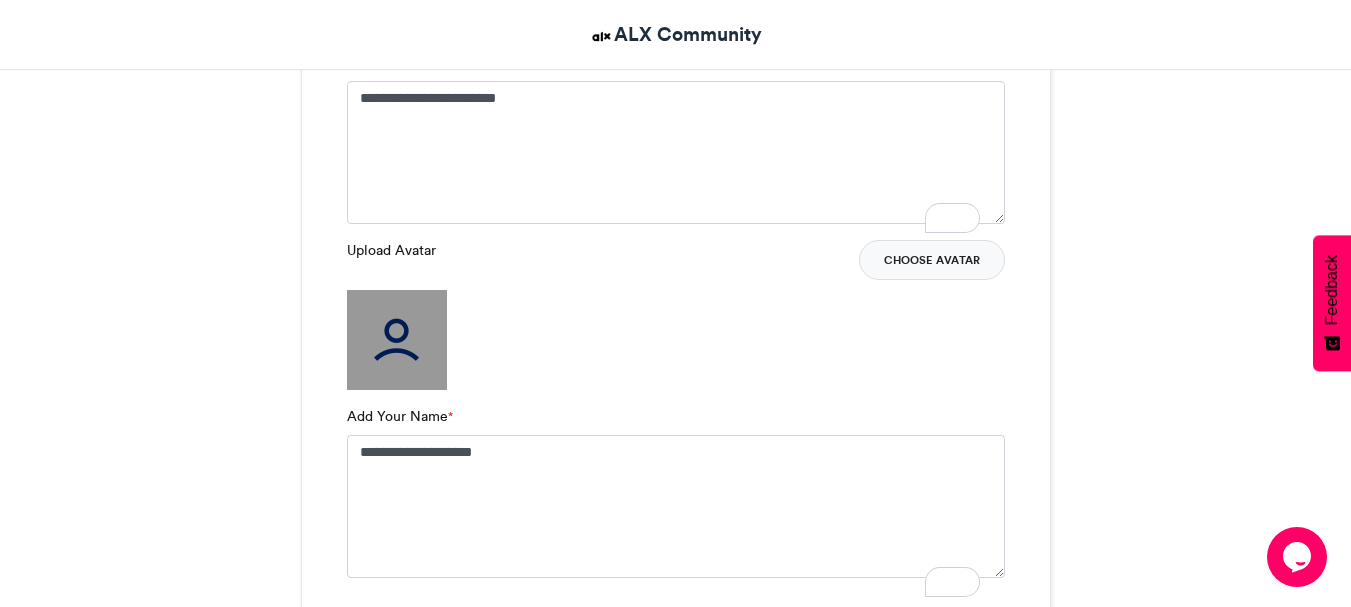click on "Choose Avatar" at bounding box center [932, 260] 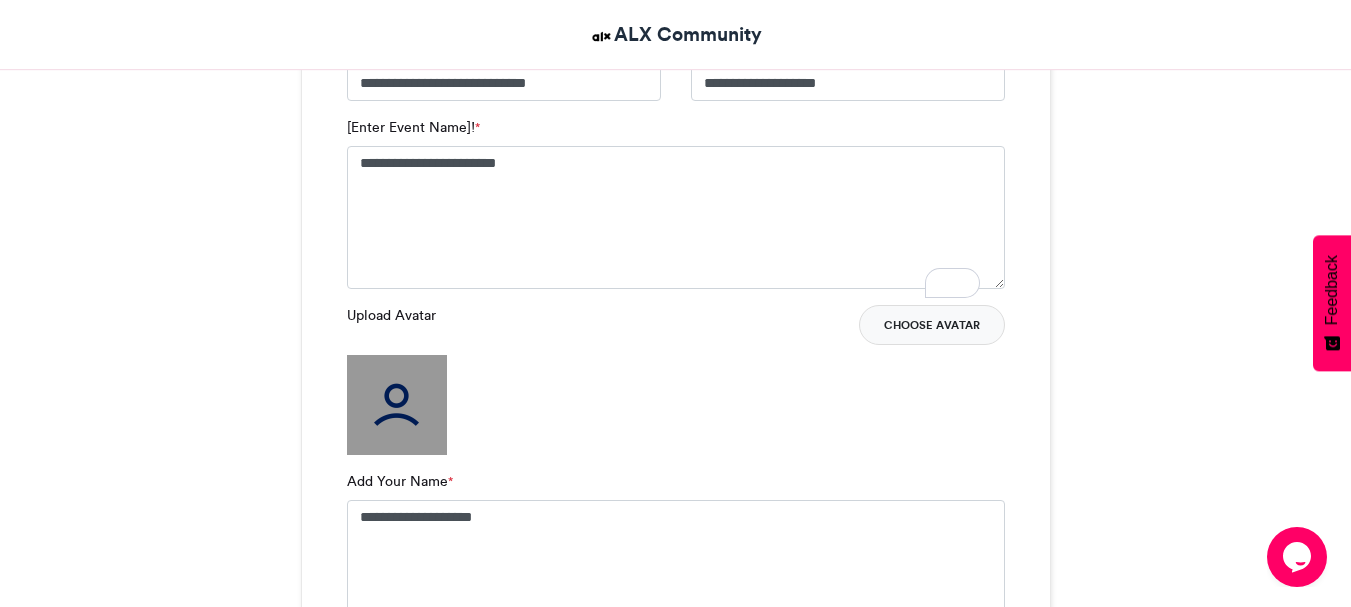 scroll, scrollTop: 1300, scrollLeft: 0, axis: vertical 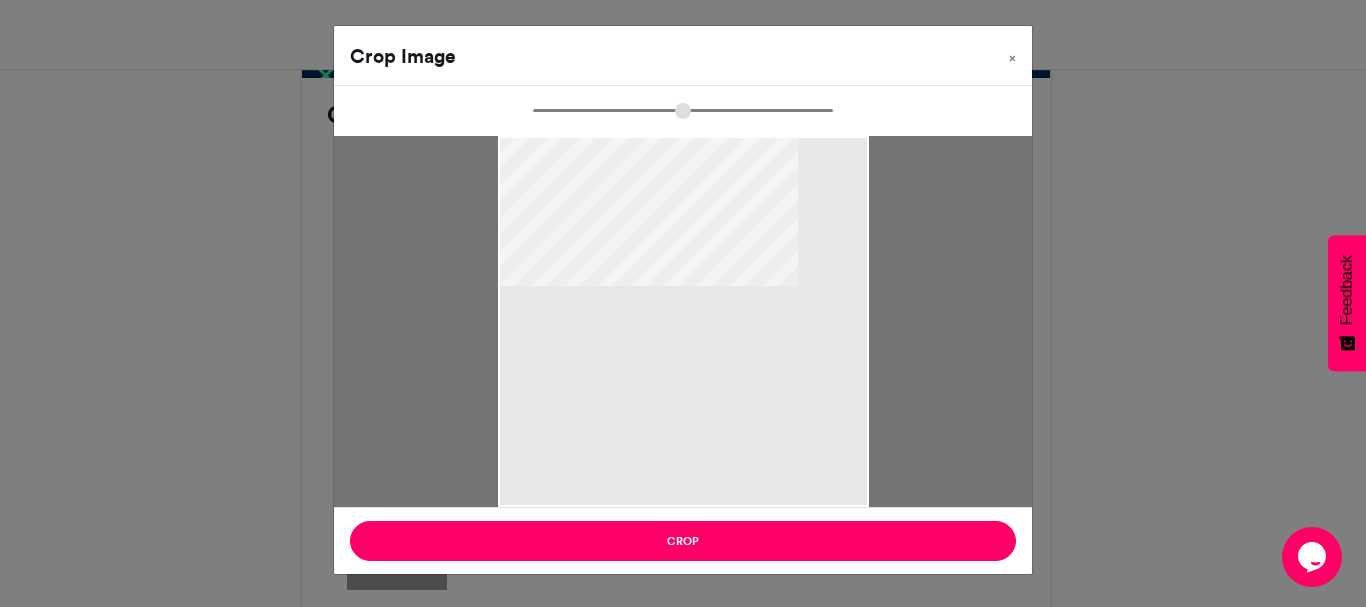 type on "******" 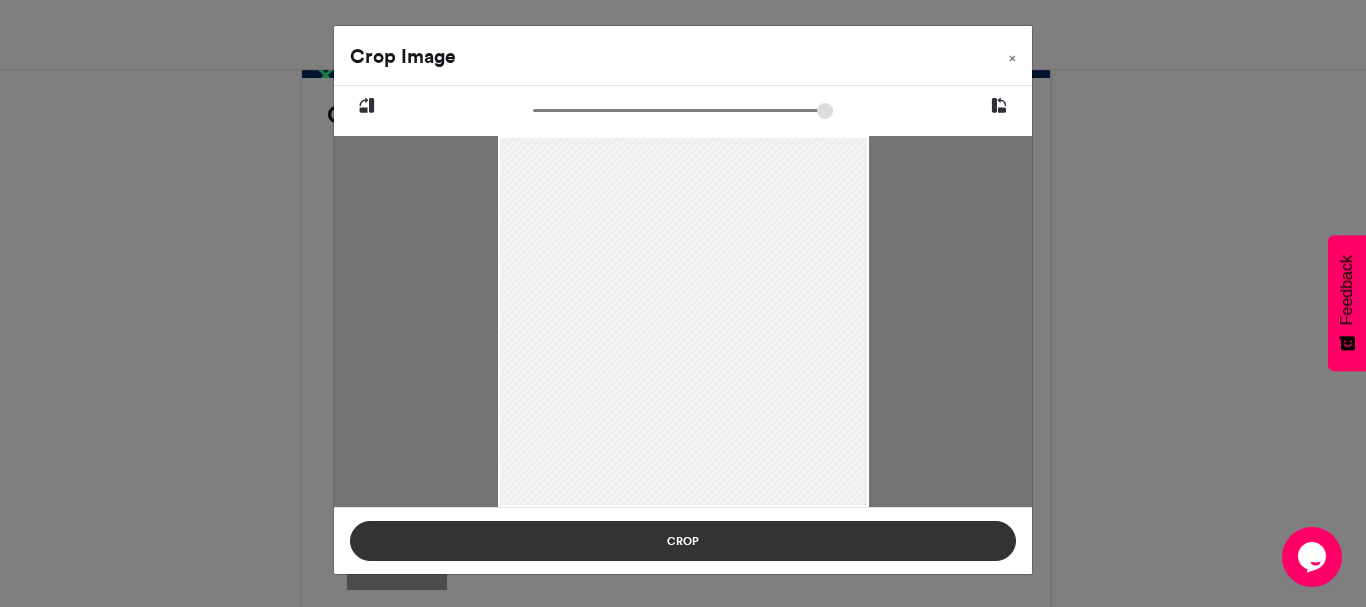 click on "Crop" at bounding box center [683, 541] 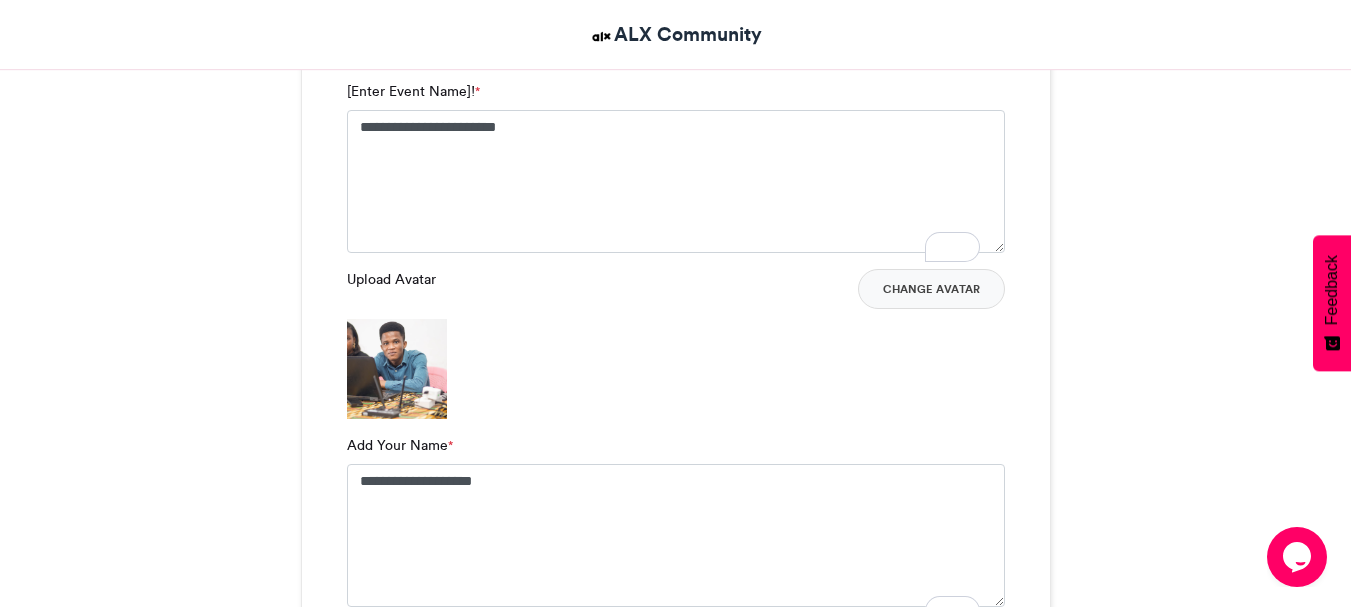 scroll, scrollTop: 1500, scrollLeft: 0, axis: vertical 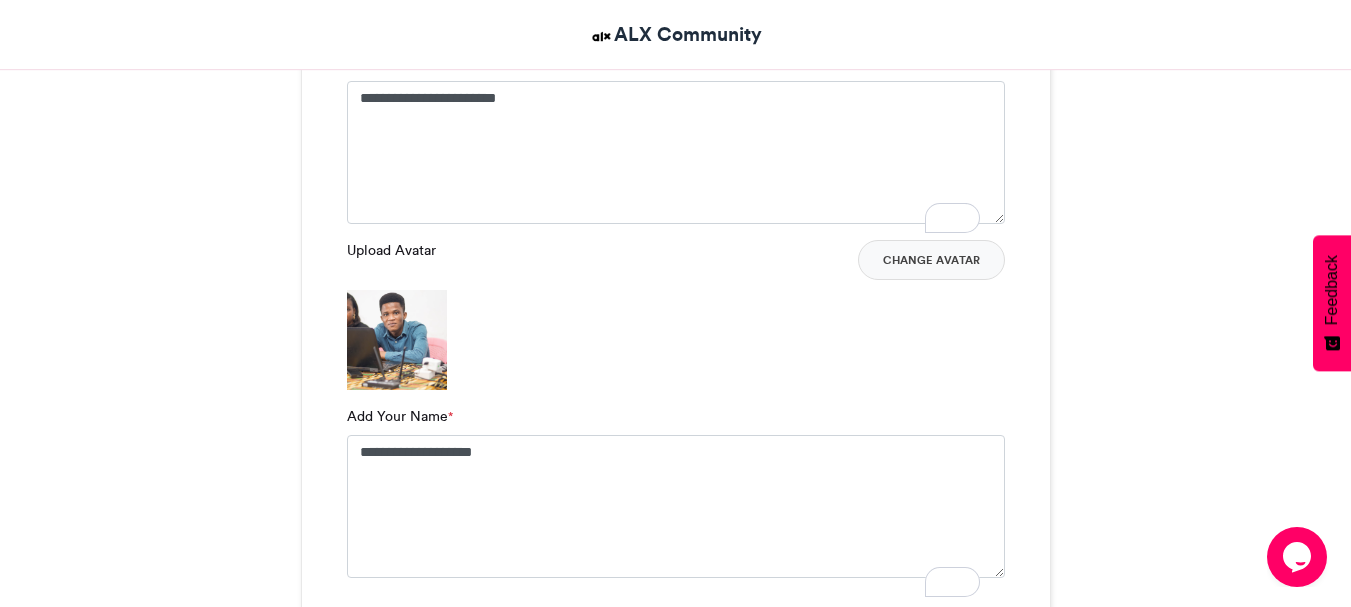click at bounding box center [397, 340] 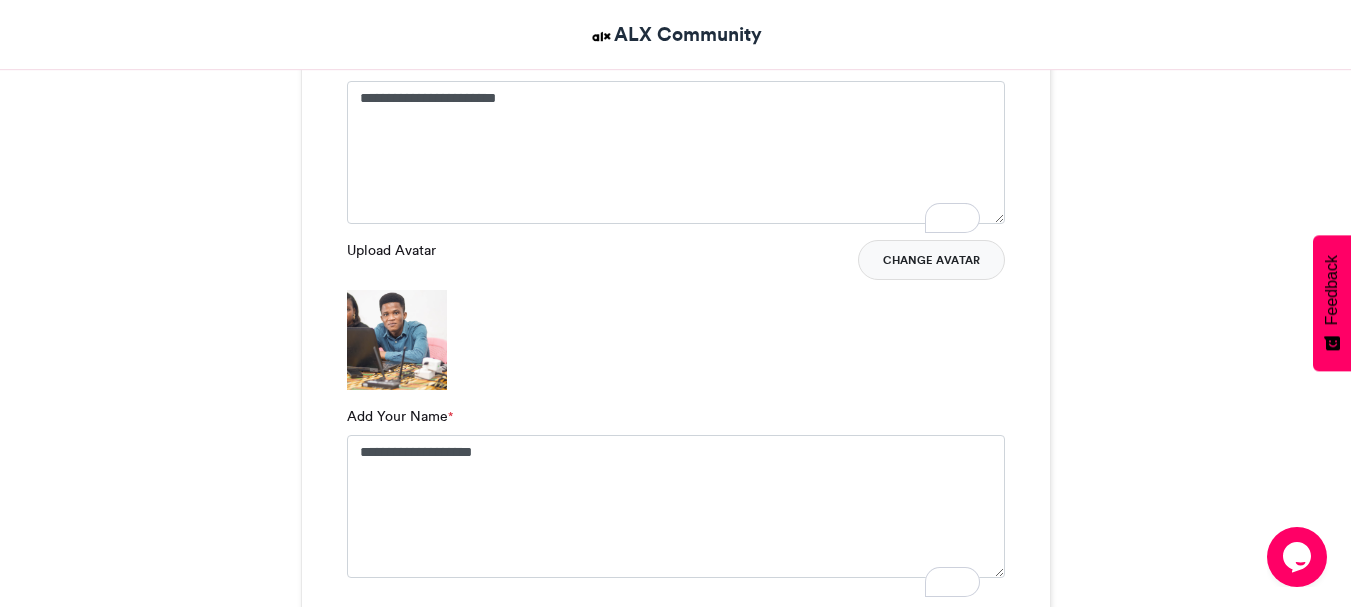 click on "Change Avatar" at bounding box center (931, 260) 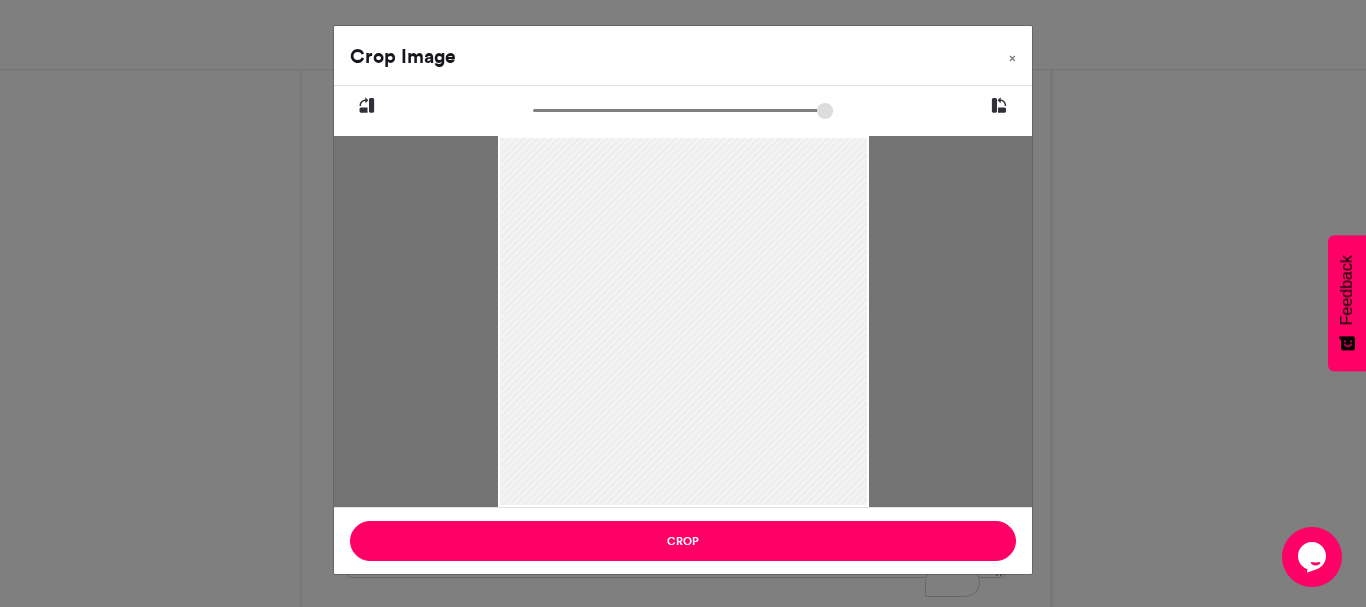 drag, startPoint x: 656, startPoint y: 504, endPoint x: 683, endPoint y: 476, distance: 38.8973 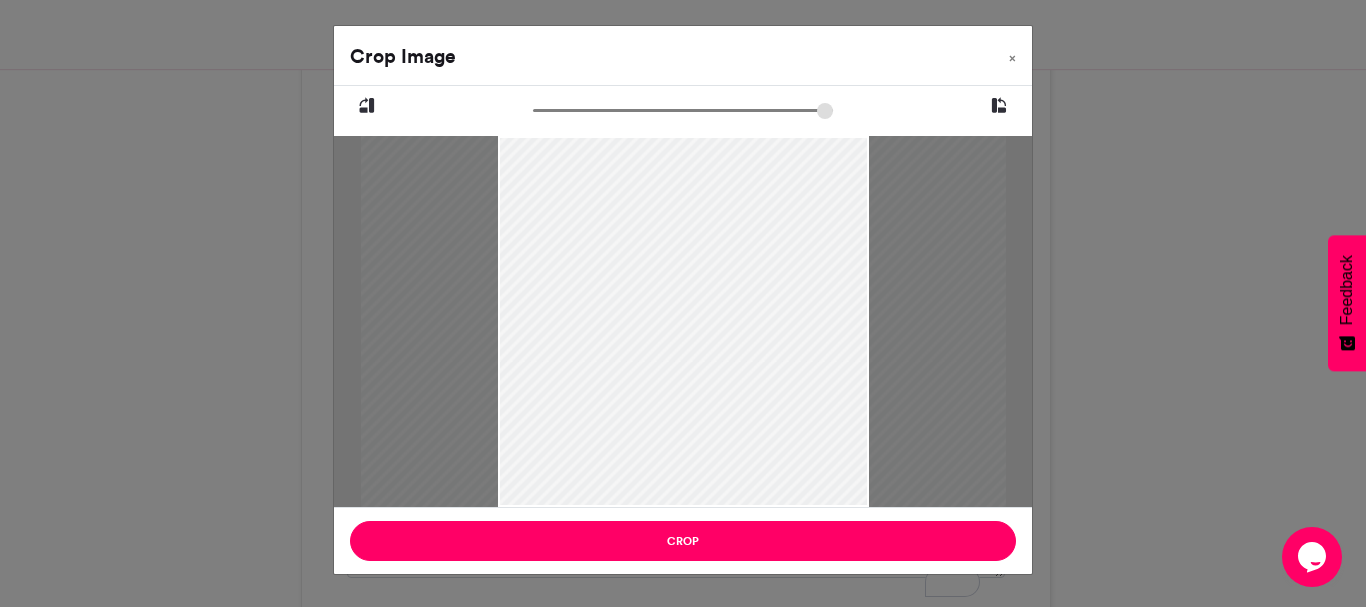 drag, startPoint x: 552, startPoint y: 106, endPoint x: 575, endPoint y: 107, distance: 23.021729 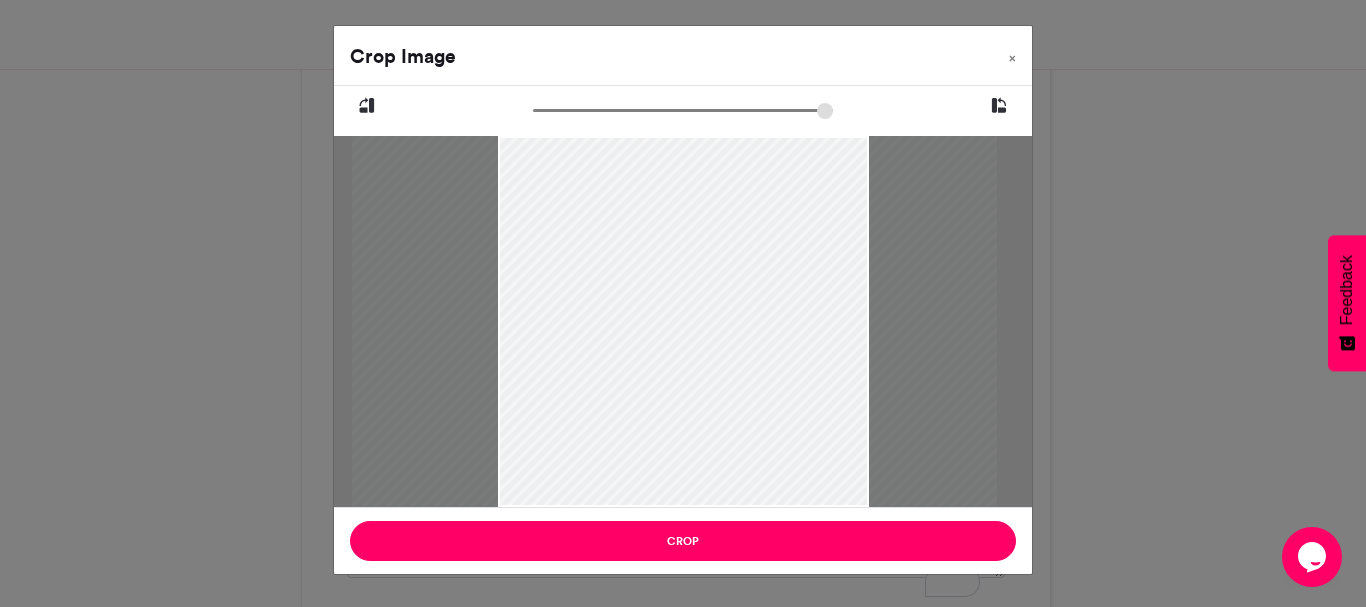 drag, startPoint x: 664, startPoint y: 245, endPoint x: 655, endPoint y: 385, distance: 140.28899 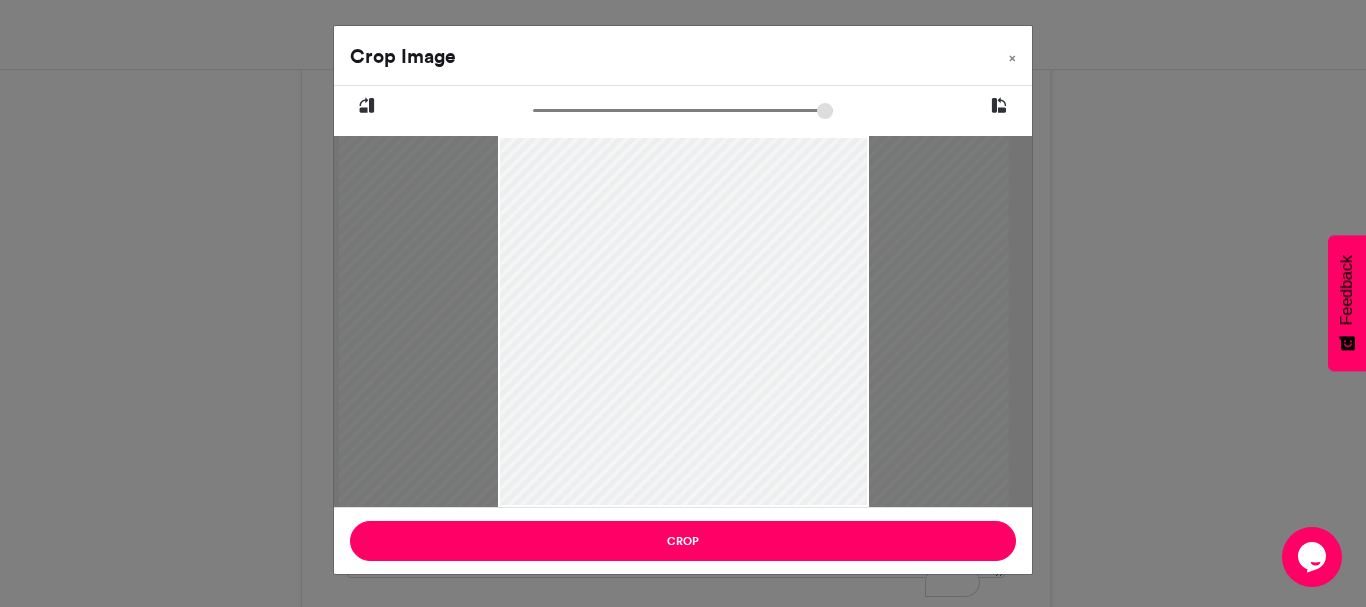 drag, startPoint x: 573, startPoint y: 108, endPoint x: 578, endPoint y: 117, distance: 10.29563 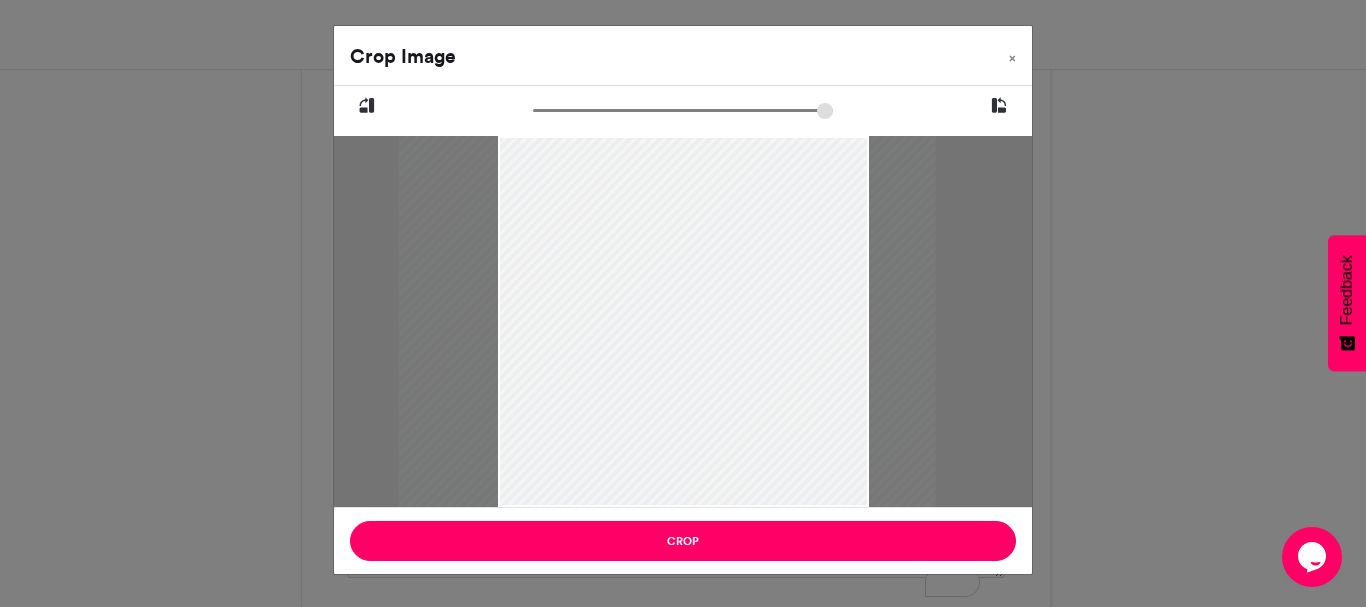 click at bounding box center [666, 423] 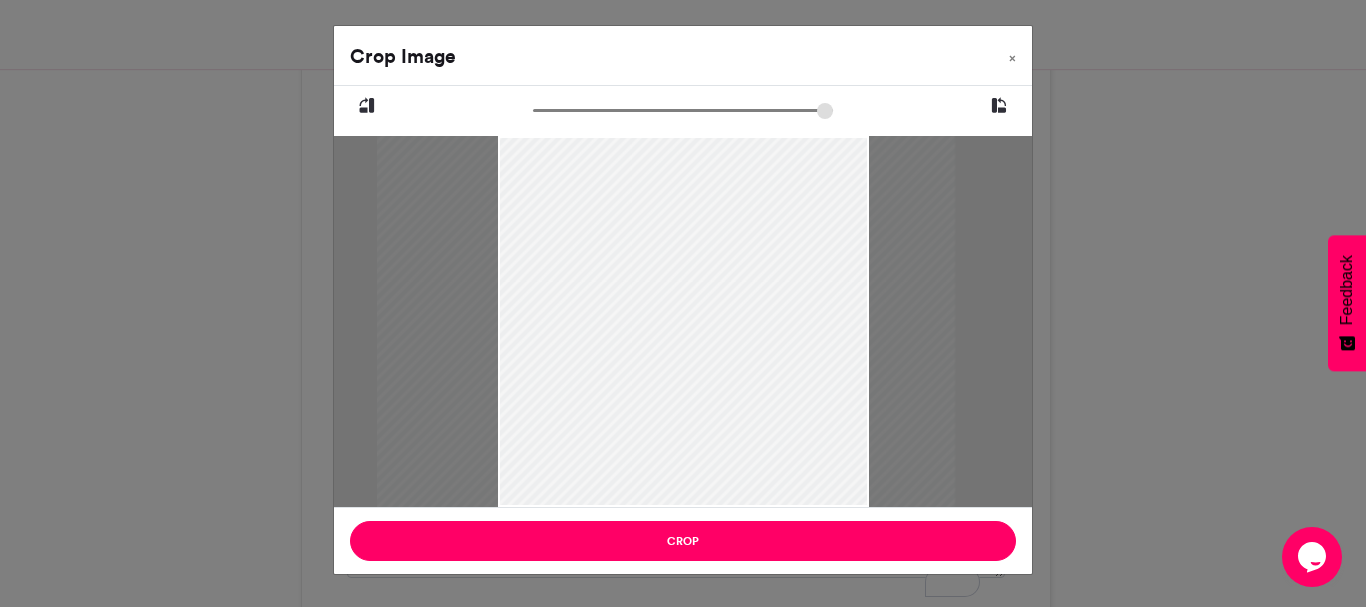 type on "******" 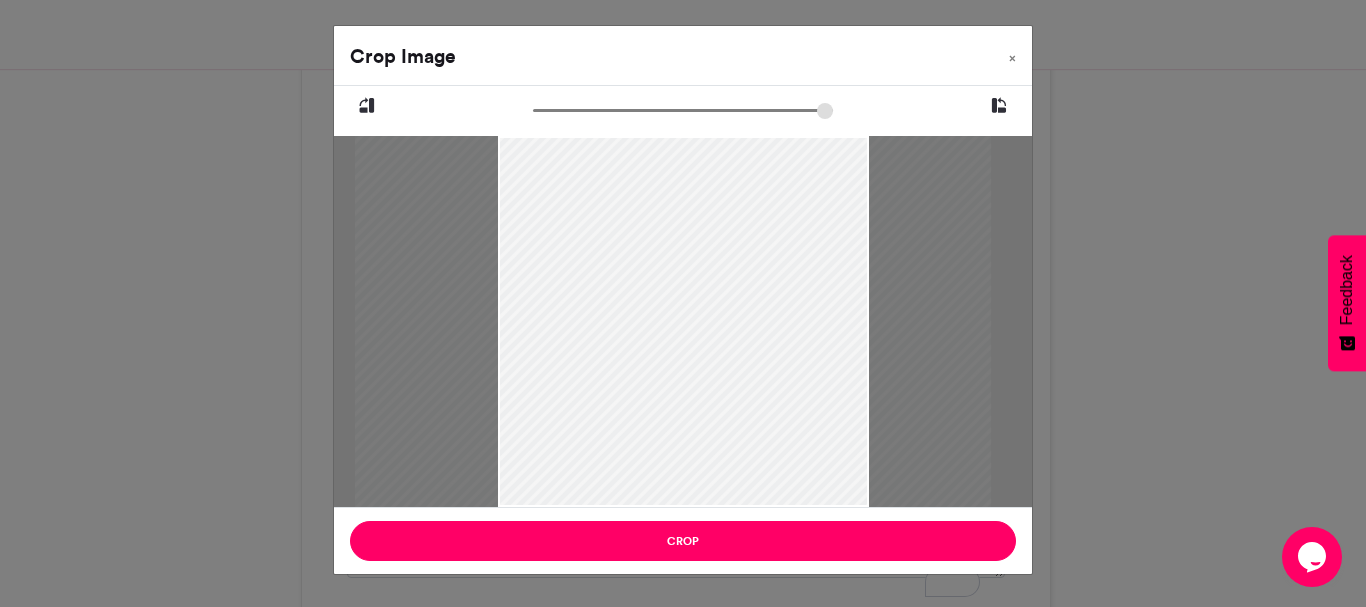 drag, startPoint x: 800, startPoint y: 359, endPoint x: 809, endPoint y: 365, distance: 10.816654 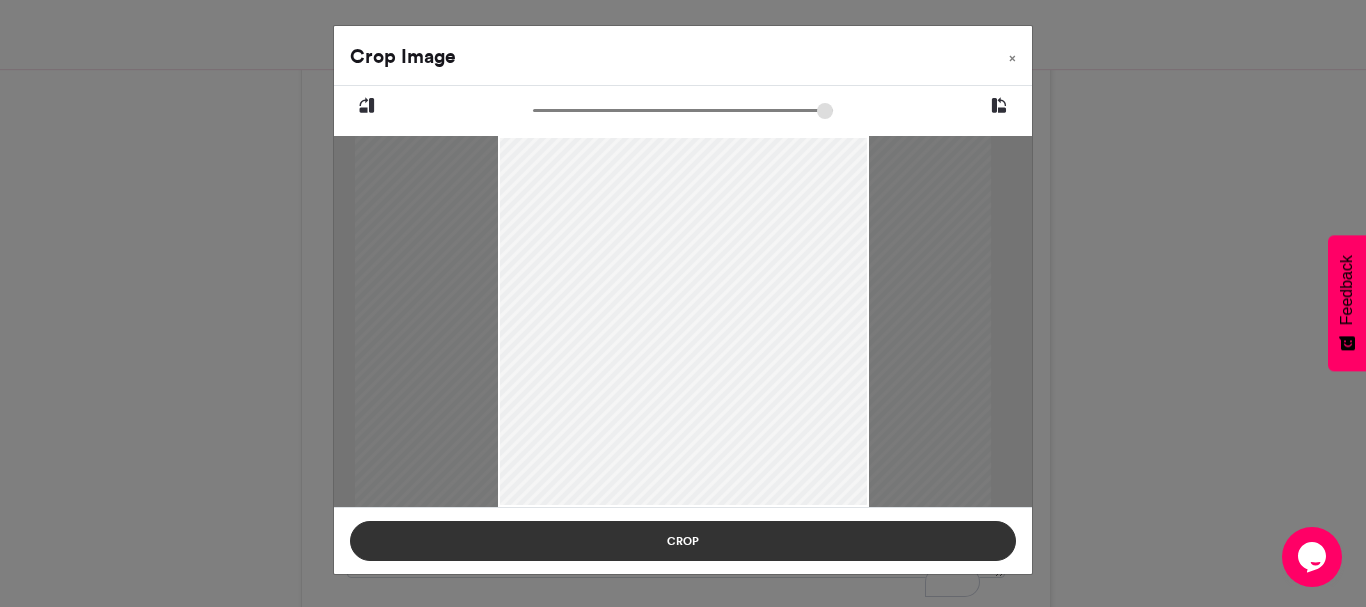 click on "Crop" at bounding box center [683, 541] 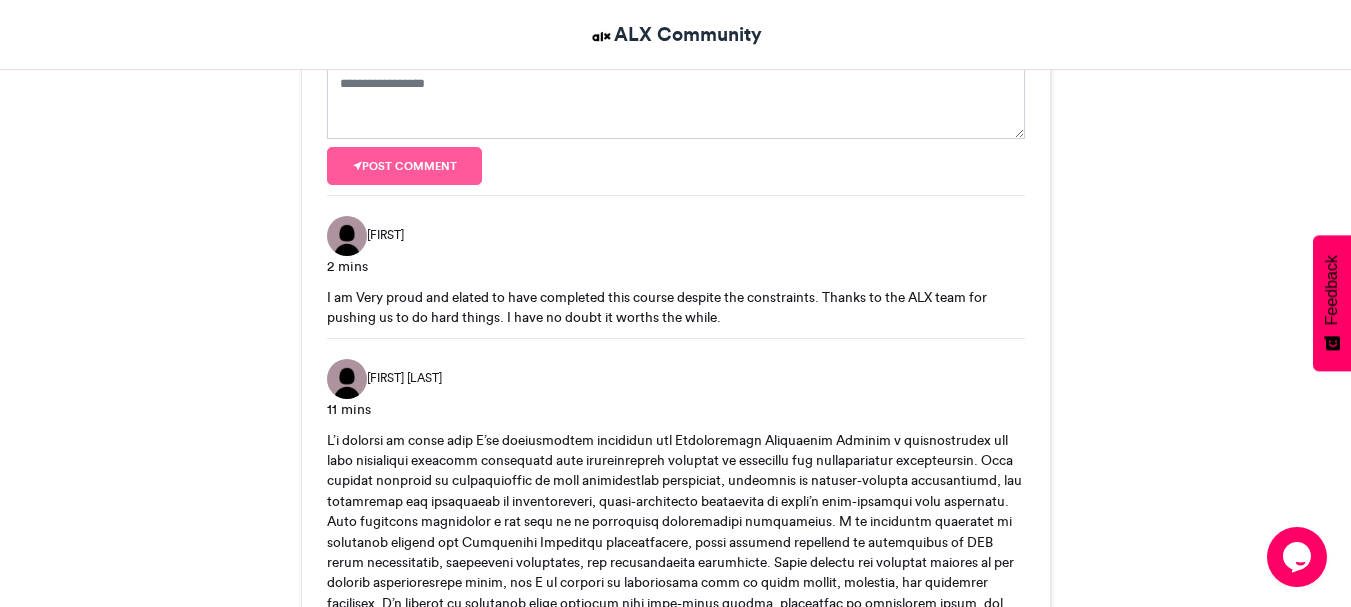 scroll, scrollTop: 2100, scrollLeft: 0, axis: vertical 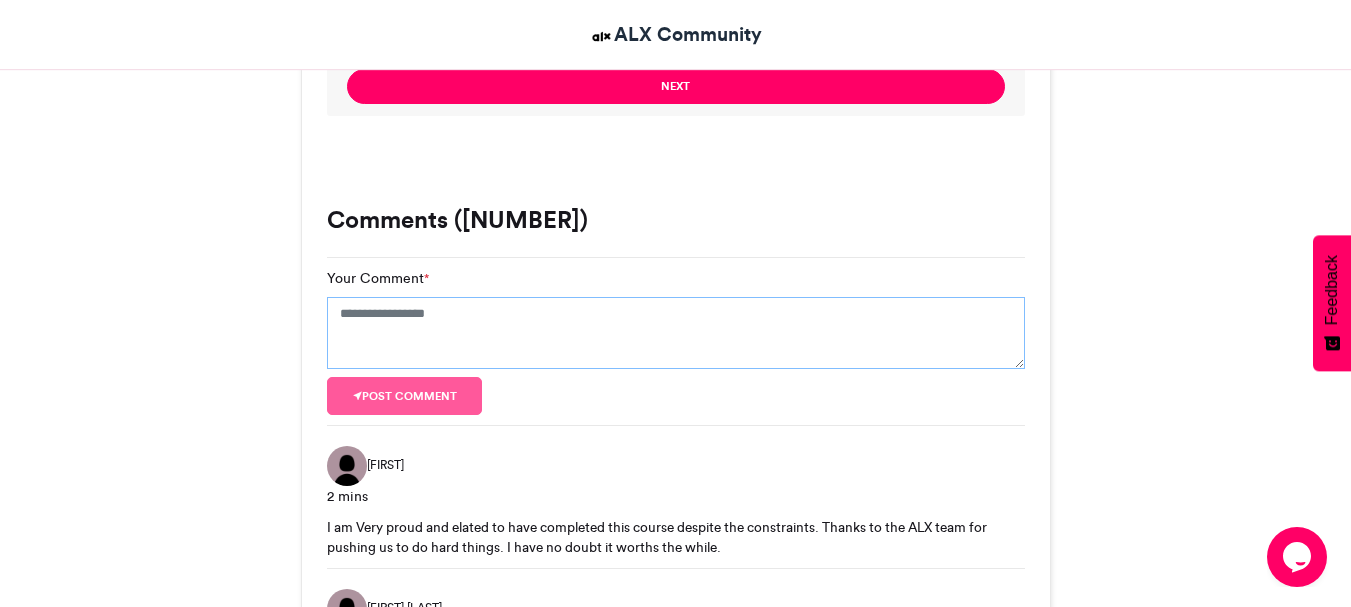 click on "Your Comment  *" at bounding box center [676, 333] 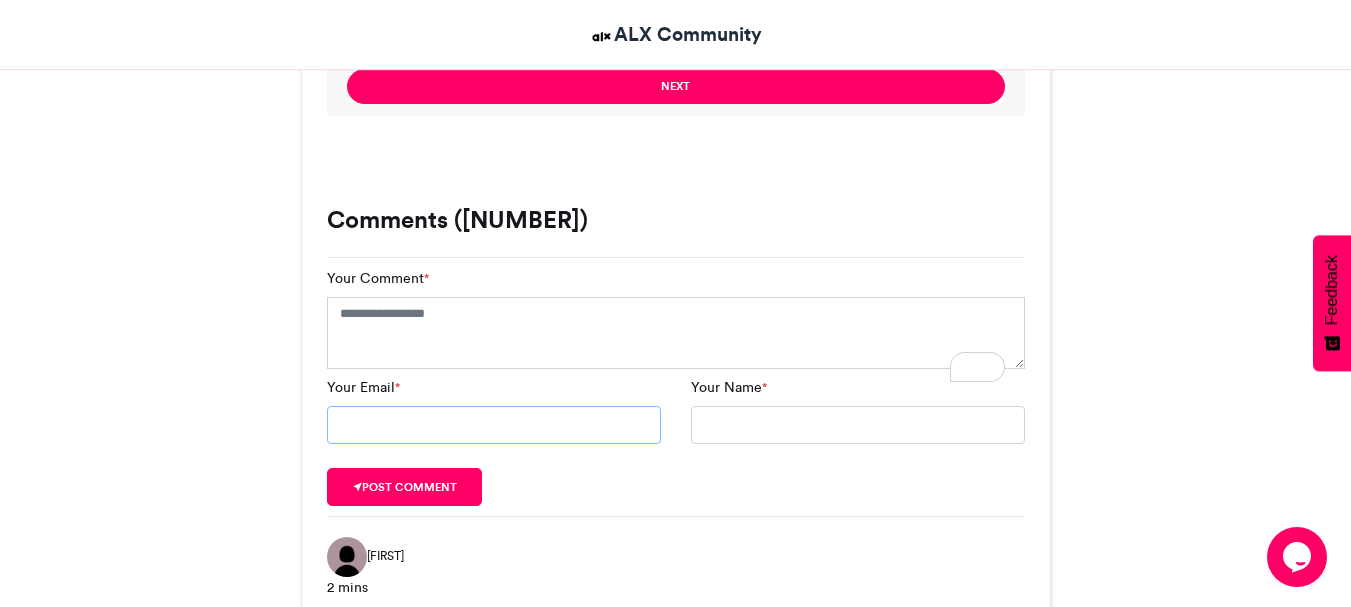 click on "Your Email  *" at bounding box center [494, 425] 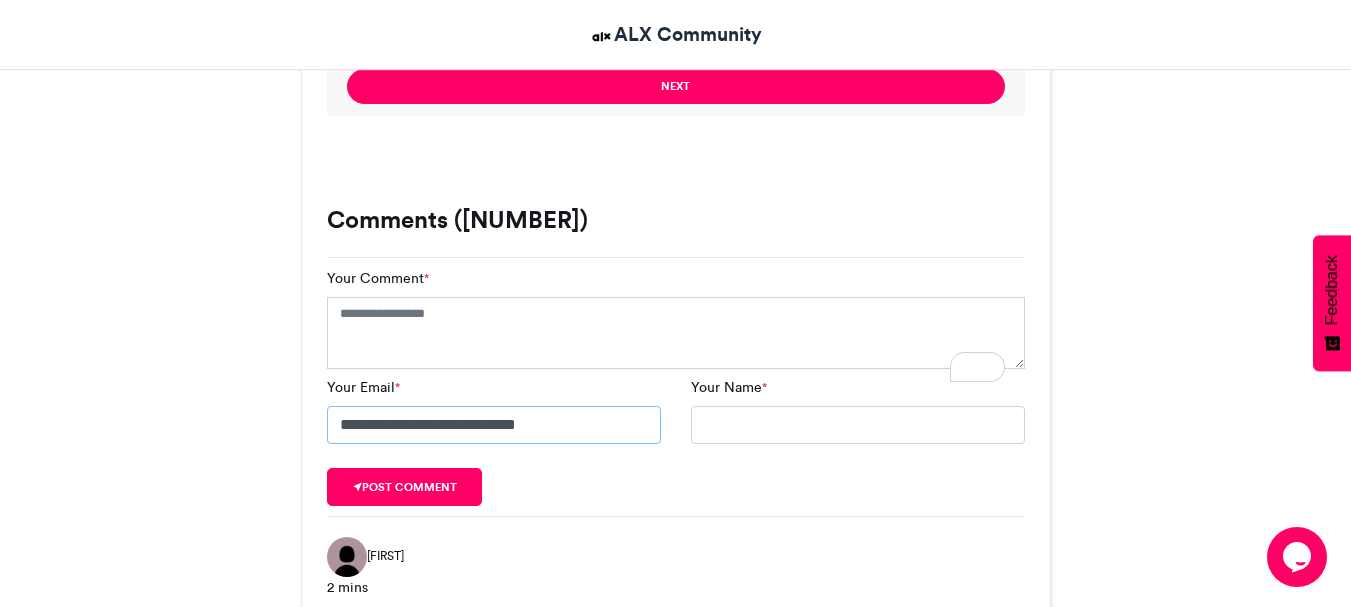 scroll, scrollTop: 0, scrollLeft: 15, axis: horizontal 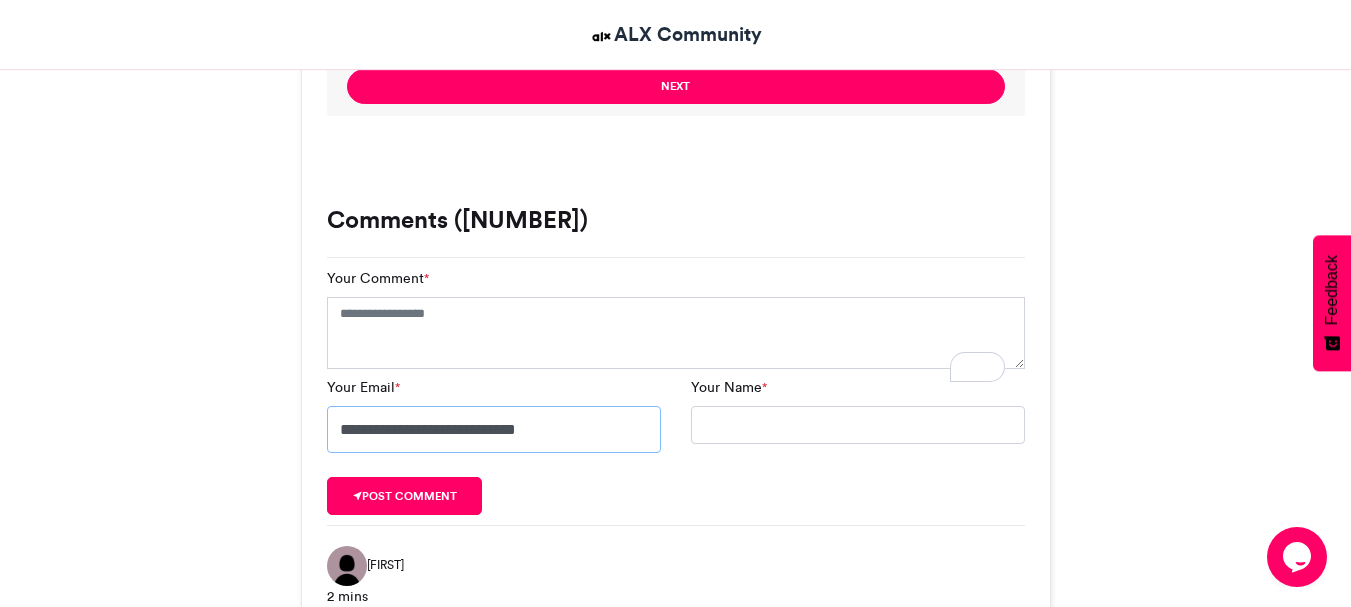 click on "**********" at bounding box center [494, 429] 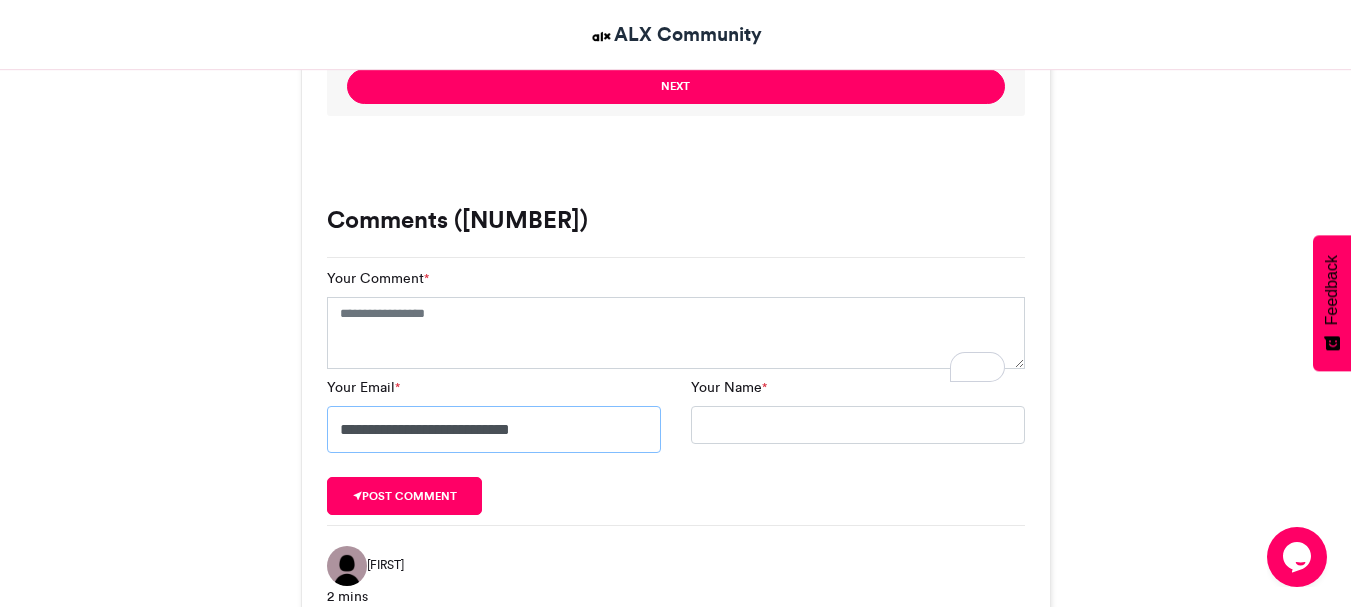 scroll, scrollTop: 0, scrollLeft: 0, axis: both 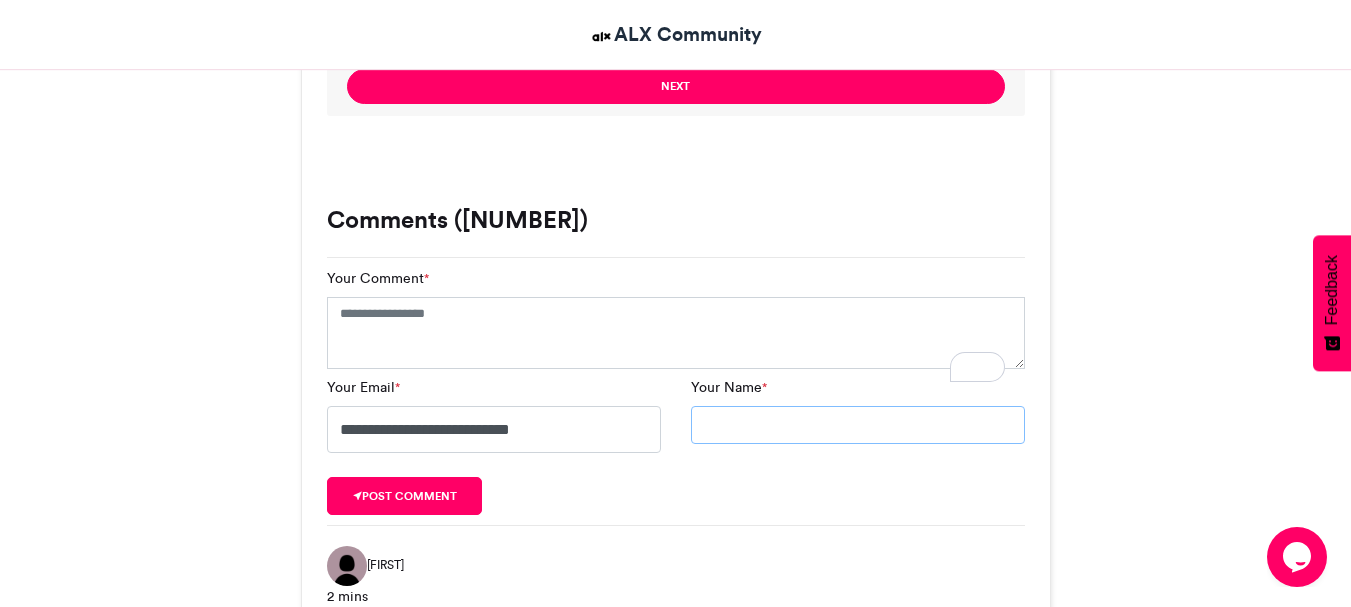 click on "Your Name  *" at bounding box center [858, 425] 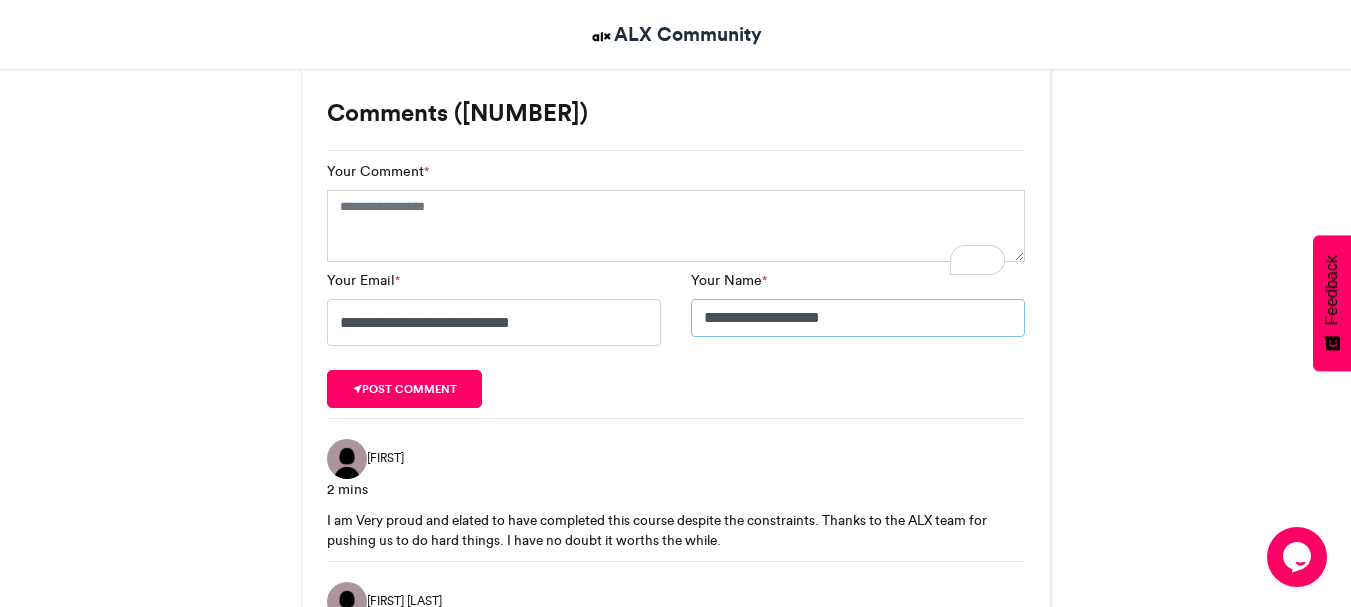 scroll, scrollTop: 2300, scrollLeft: 0, axis: vertical 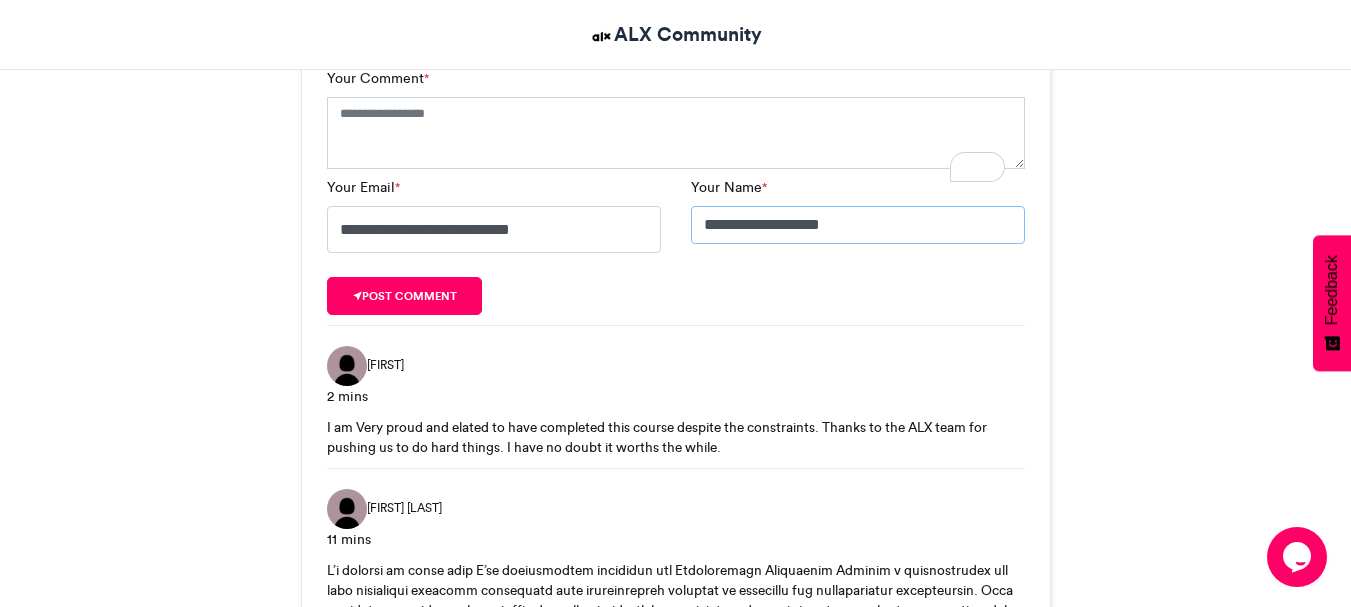 type on "**********" 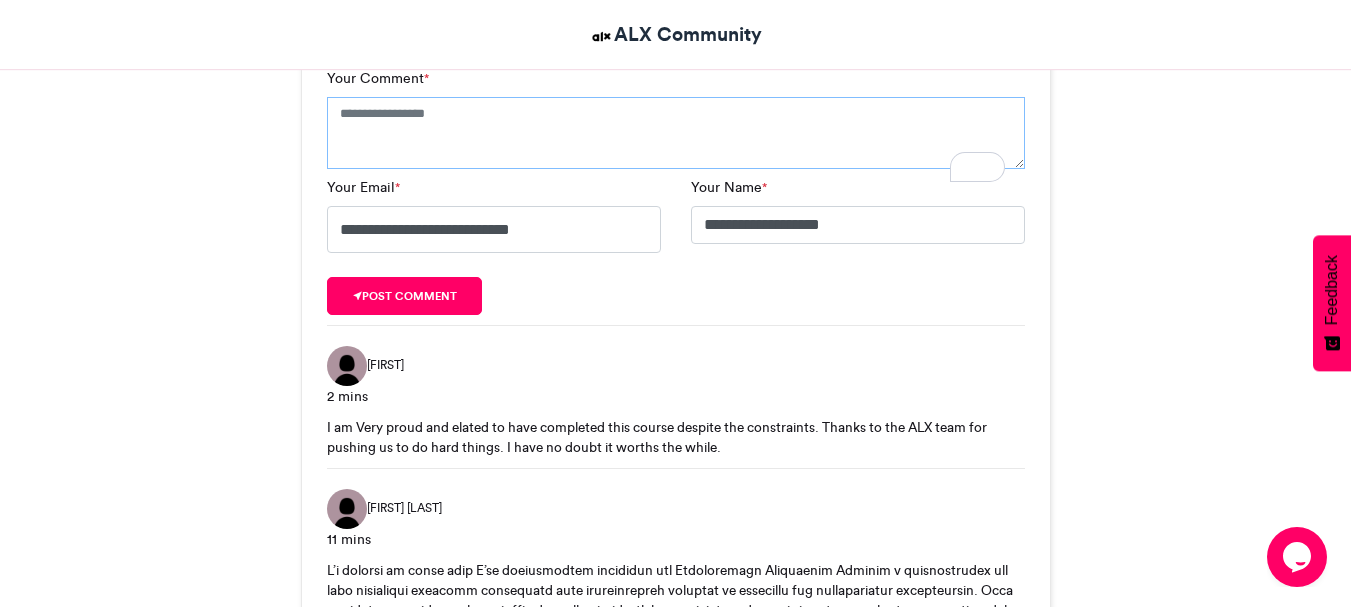 click on "Your Comment  *" at bounding box center [676, 133] 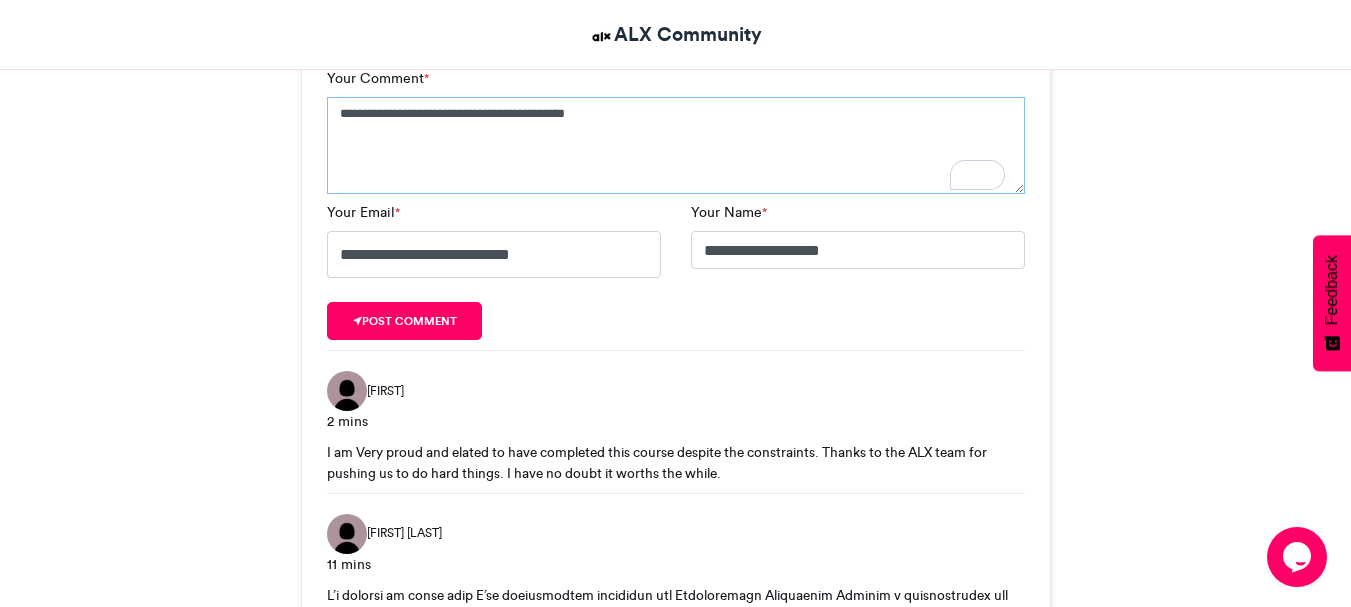 click on "**********" at bounding box center [676, 145] 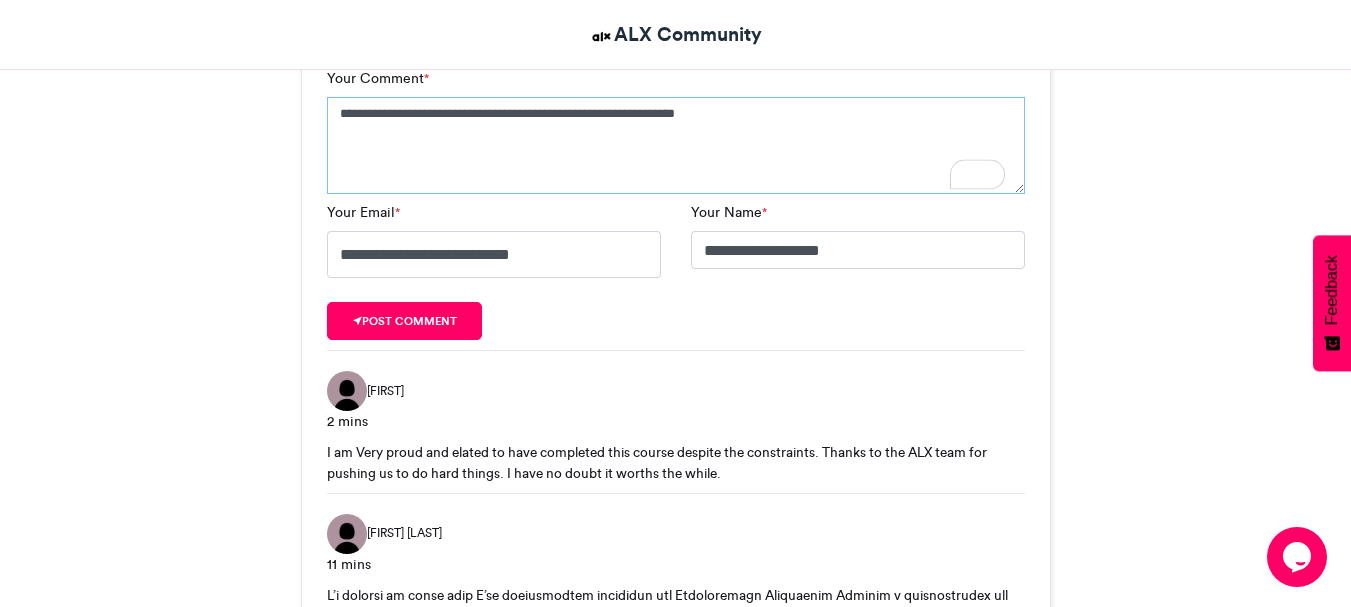 click on "**********" at bounding box center [676, 145] 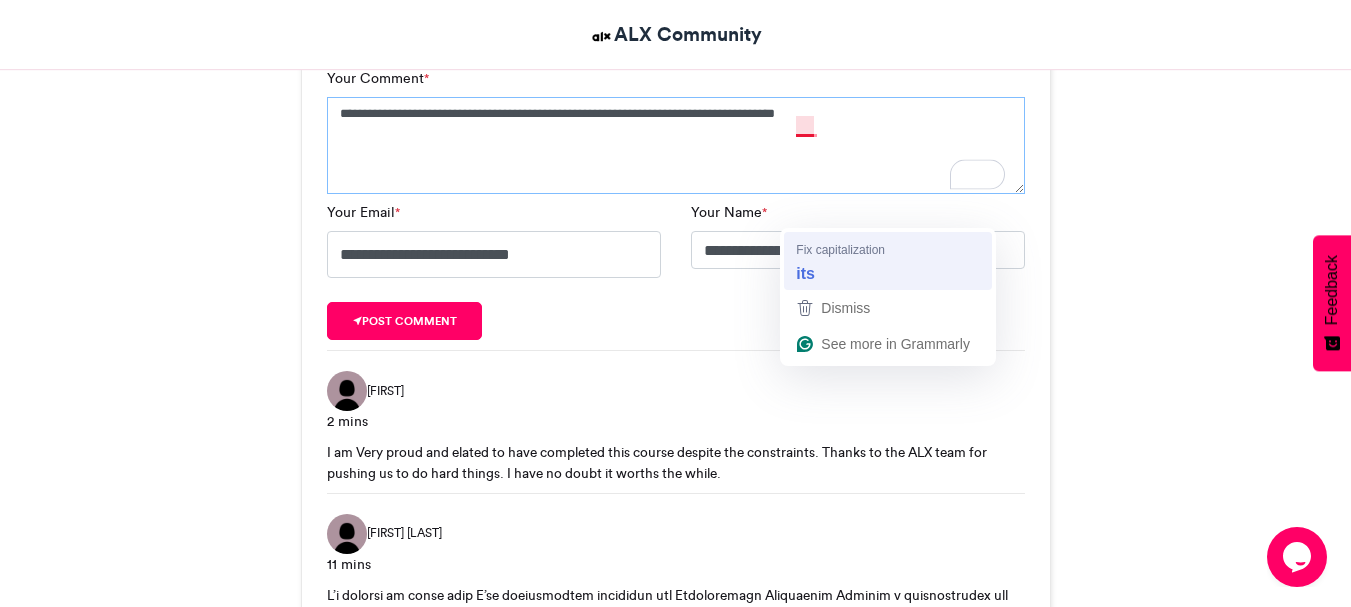 type on "**********" 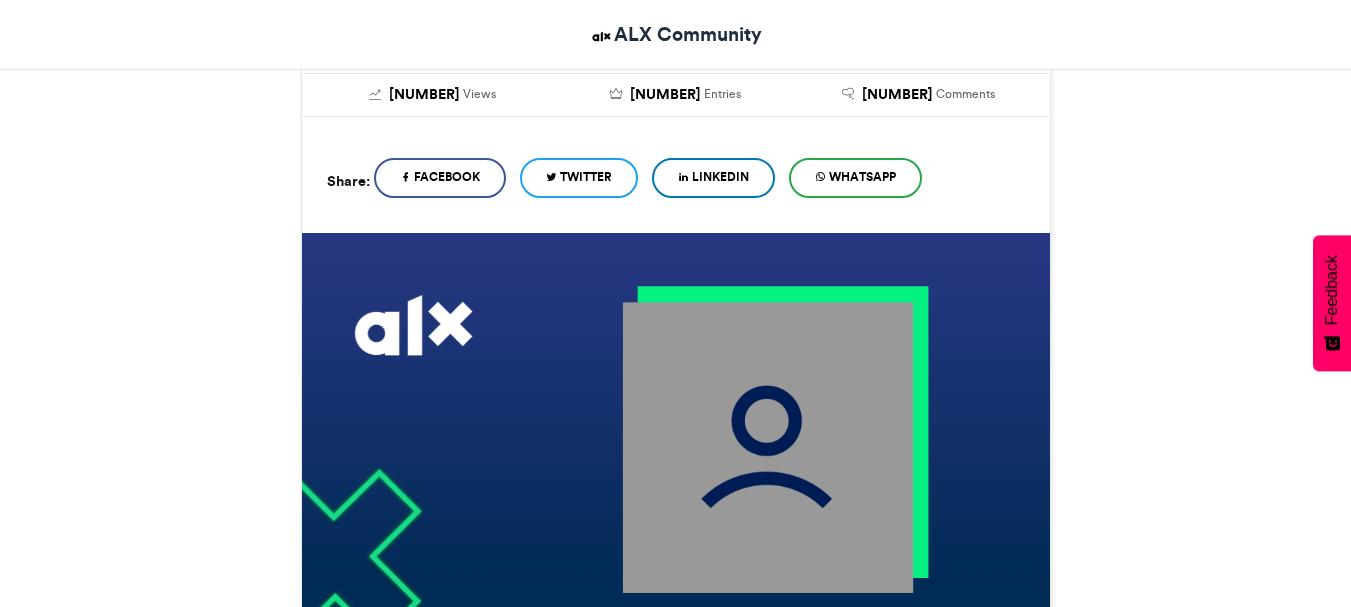 scroll, scrollTop: 400, scrollLeft: 0, axis: vertical 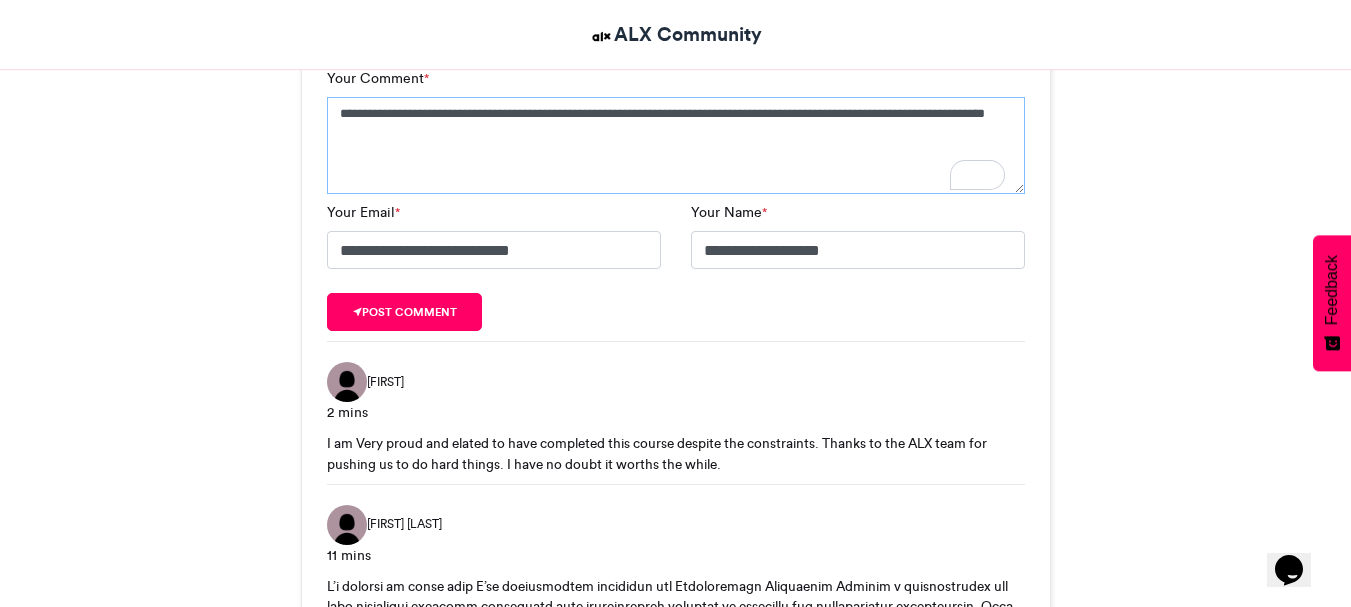 click on "**********" at bounding box center [676, 145] 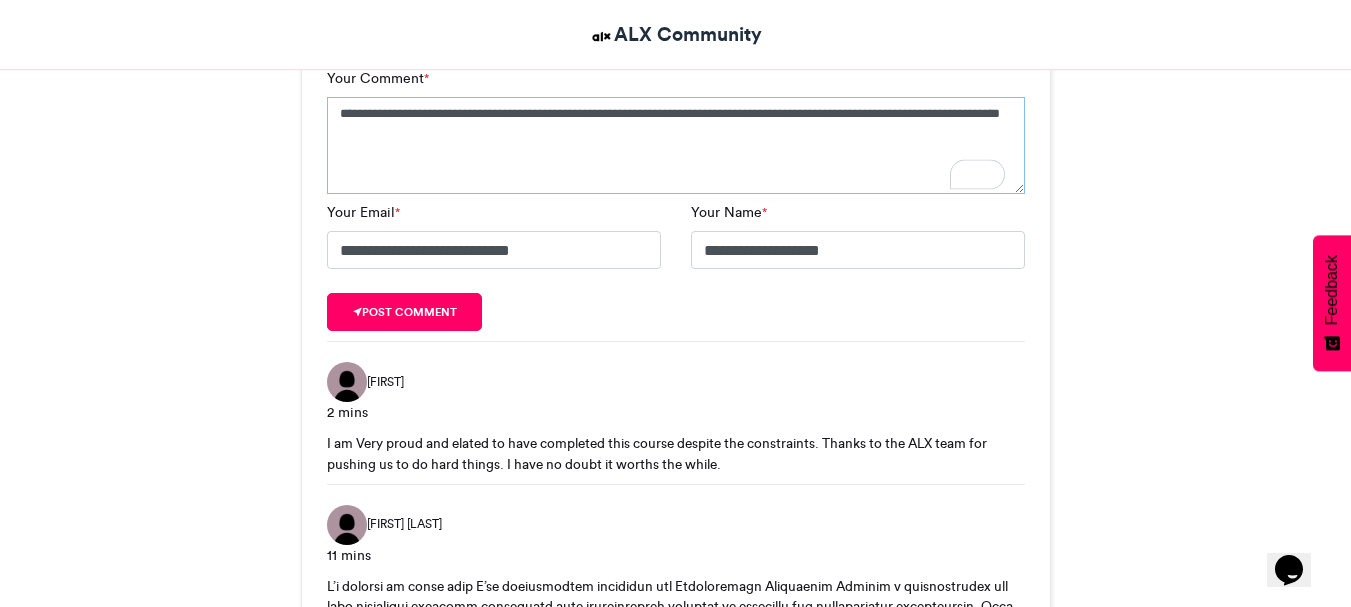 click on "**********" at bounding box center (676, 145) 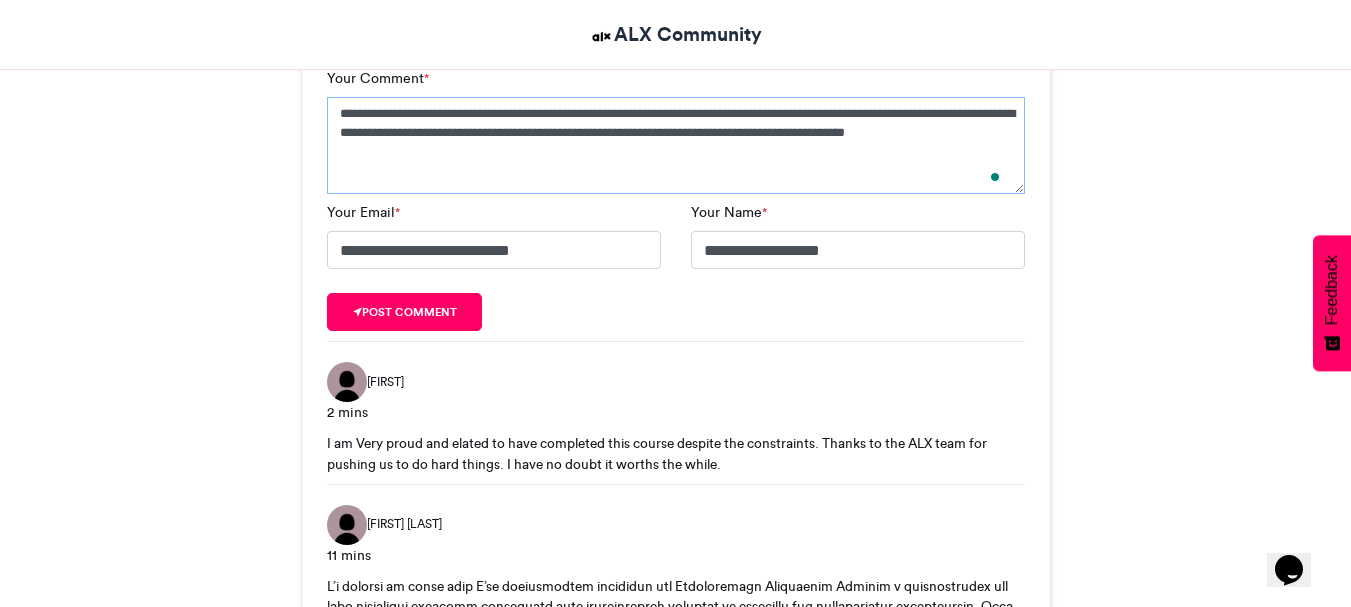 click on "**********" at bounding box center (676, 145) 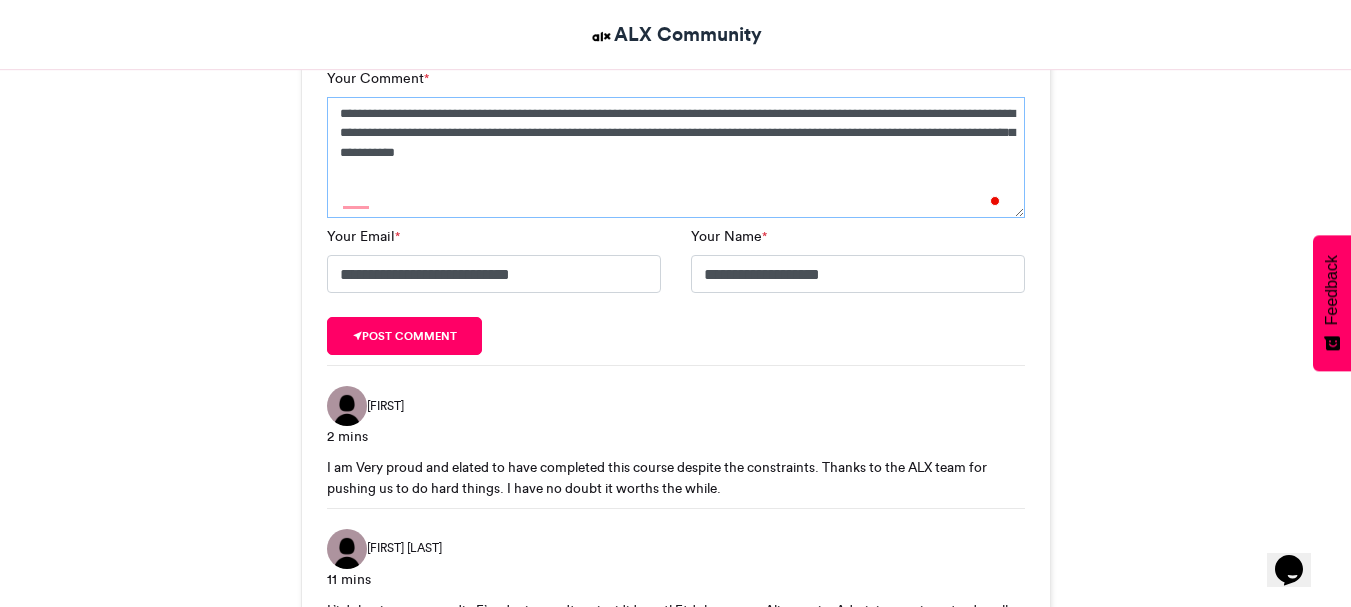 click on "**********" at bounding box center [676, 157] 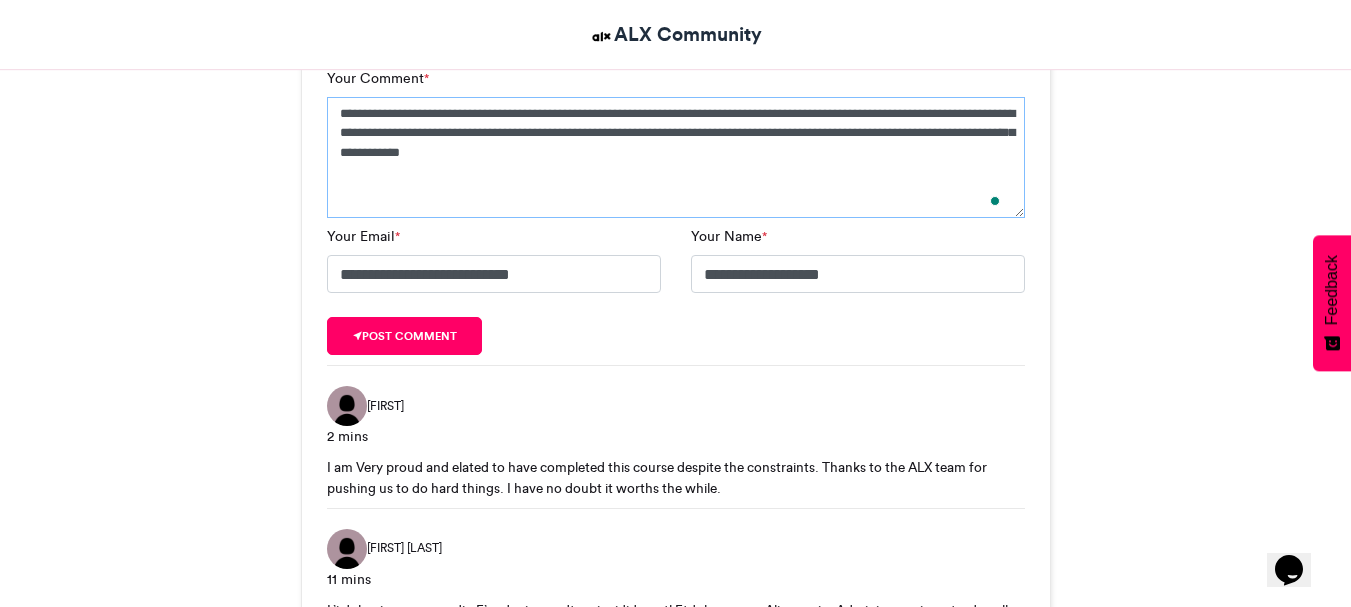 click on "**********" at bounding box center (676, 157) 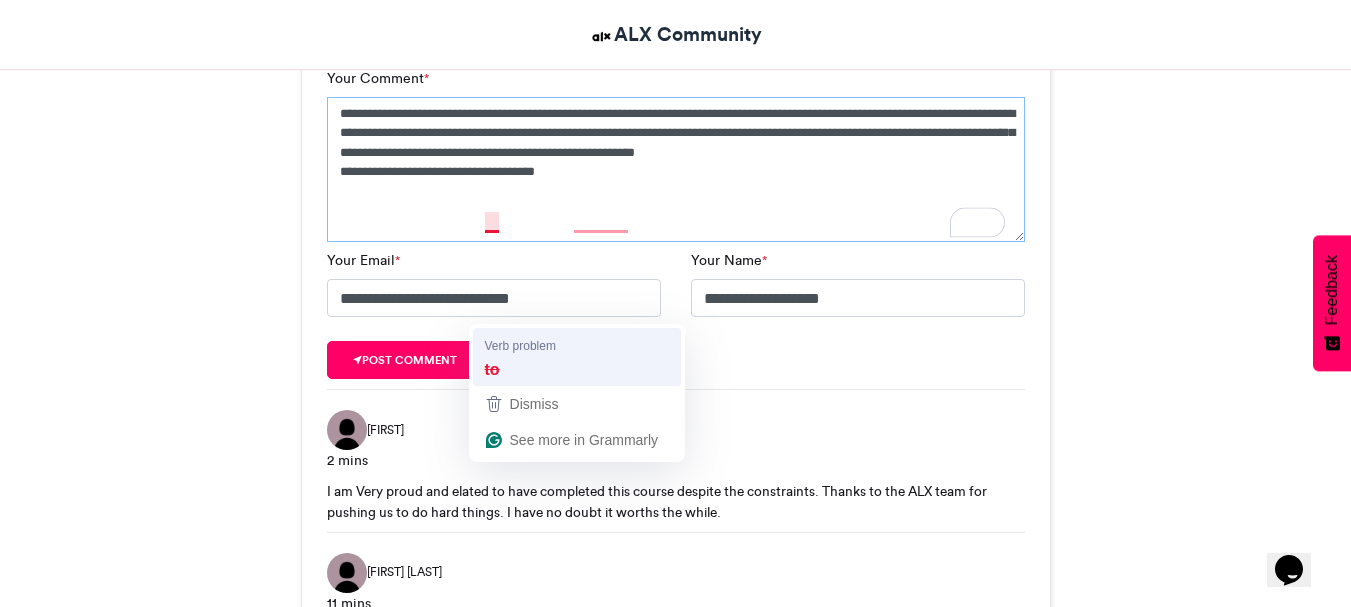 type on "**********" 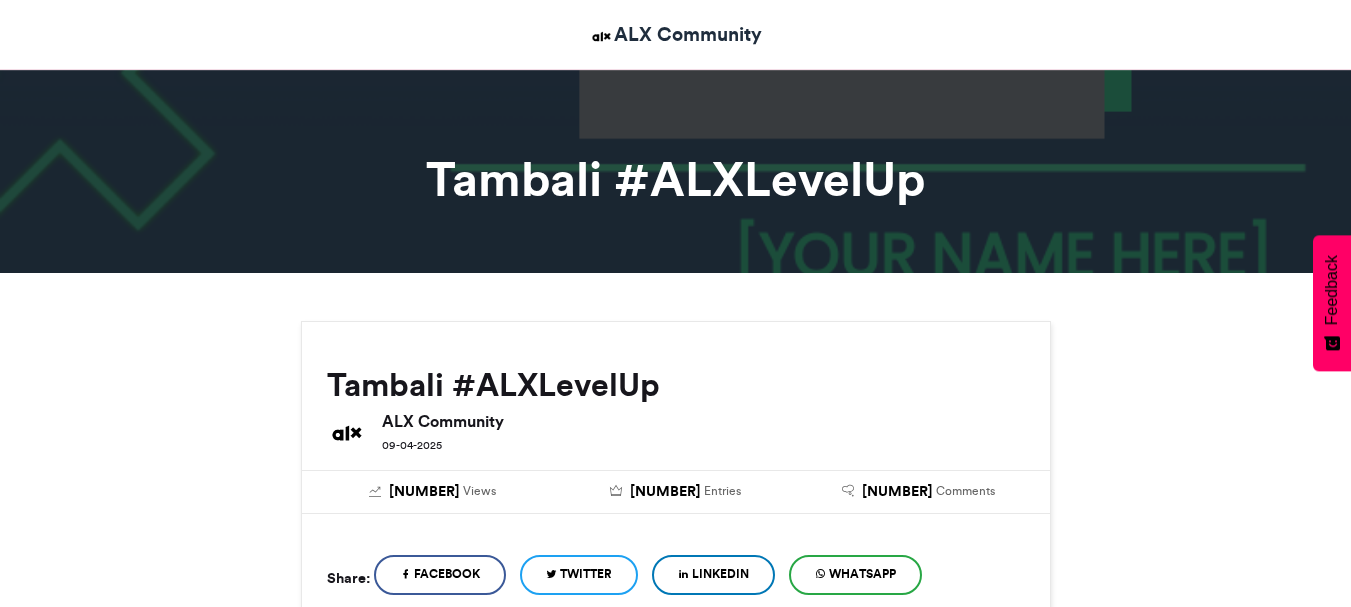 scroll, scrollTop: 1500, scrollLeft: 0, axis: vertical 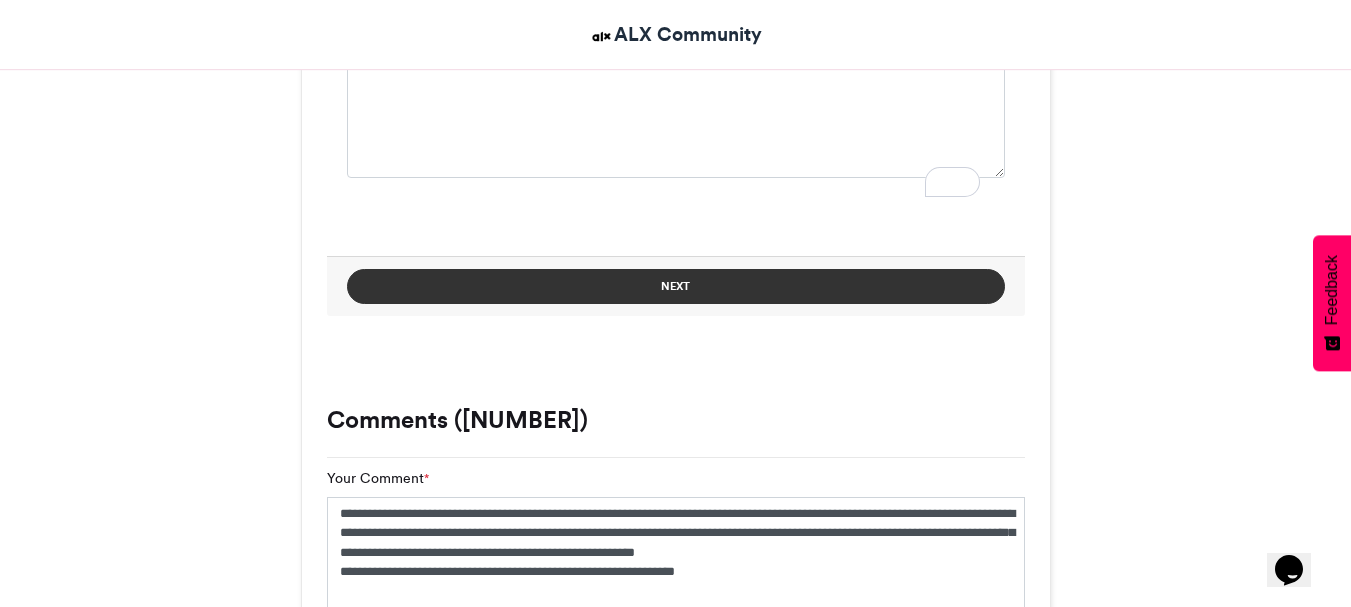 type on "**********" 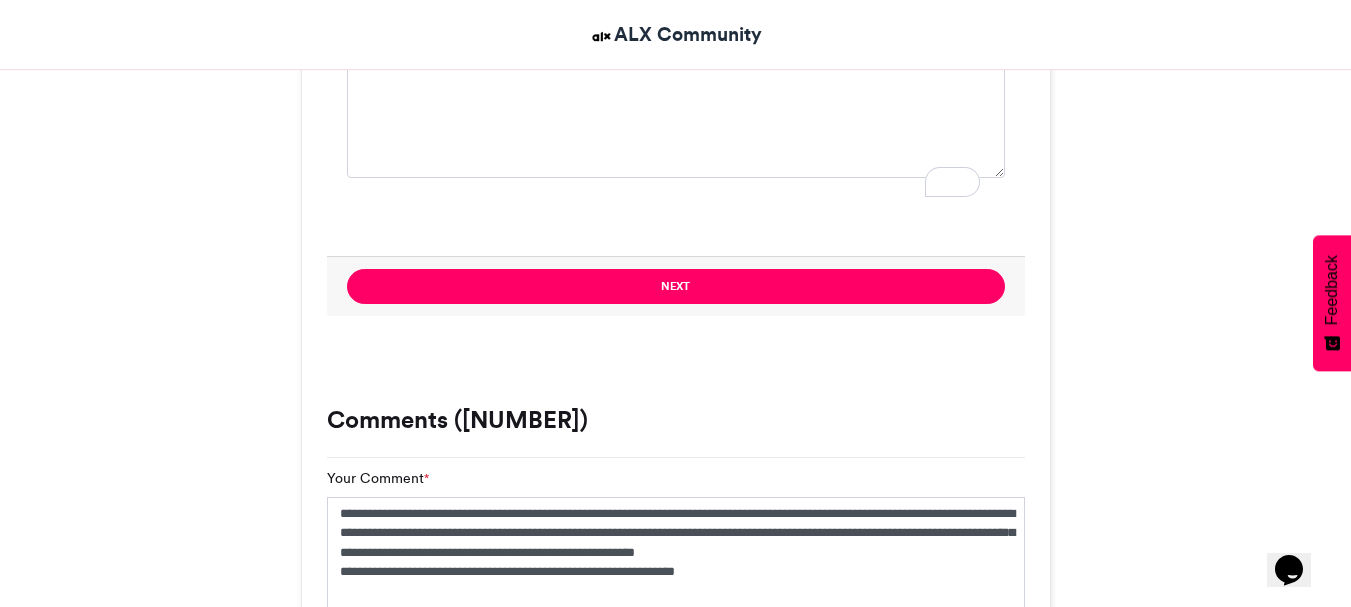 drag, startPoint x: 723, startPoint y: 386, endPoint x: 731, endPoint y: 378, distance: 11.313708 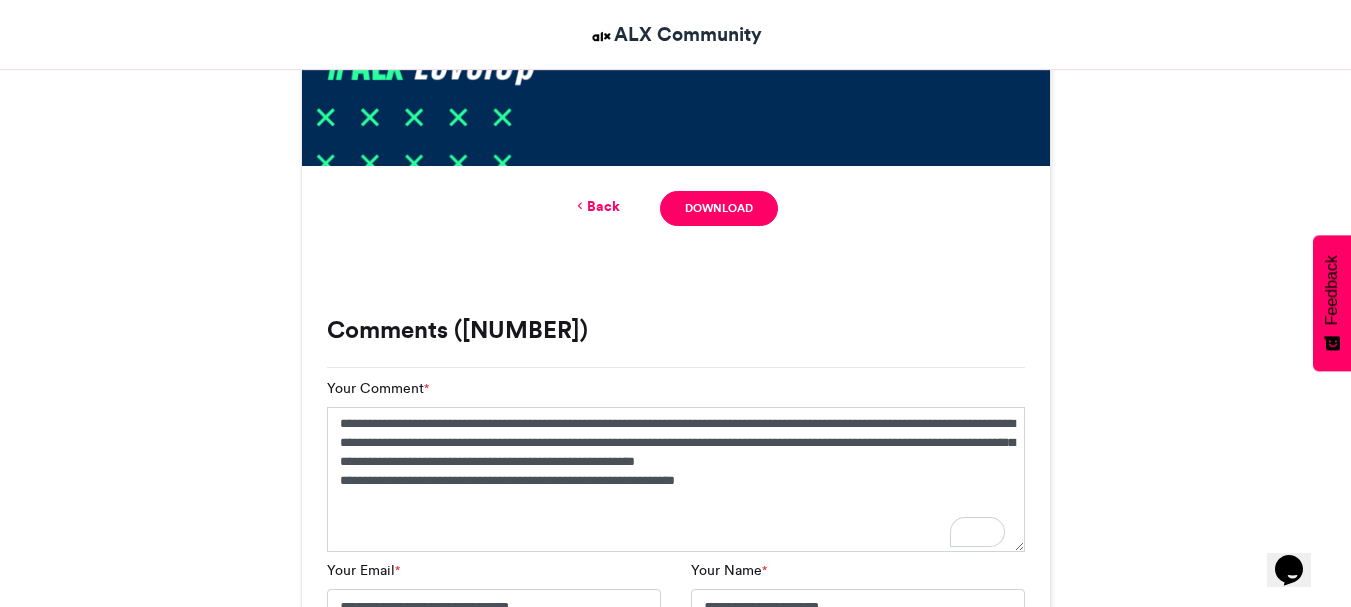 scroll, scrollTop: 1091, scrollLeft: 0, axis: vertical 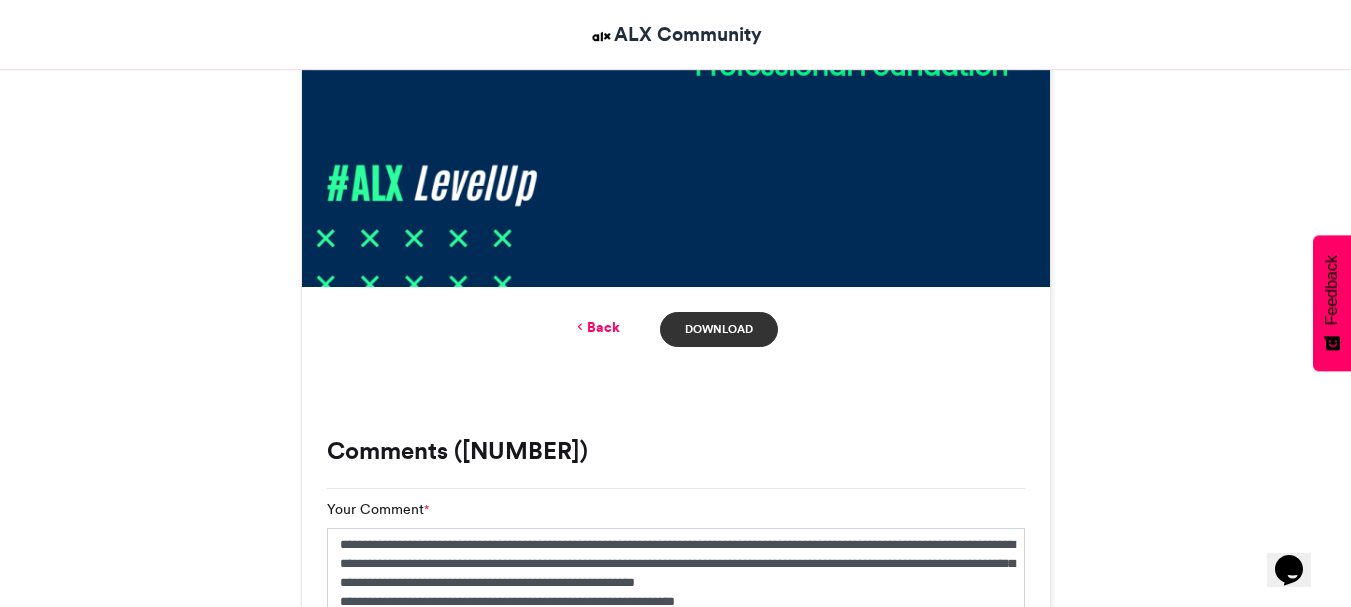 click on "Download" at bounding box center [718, 329] 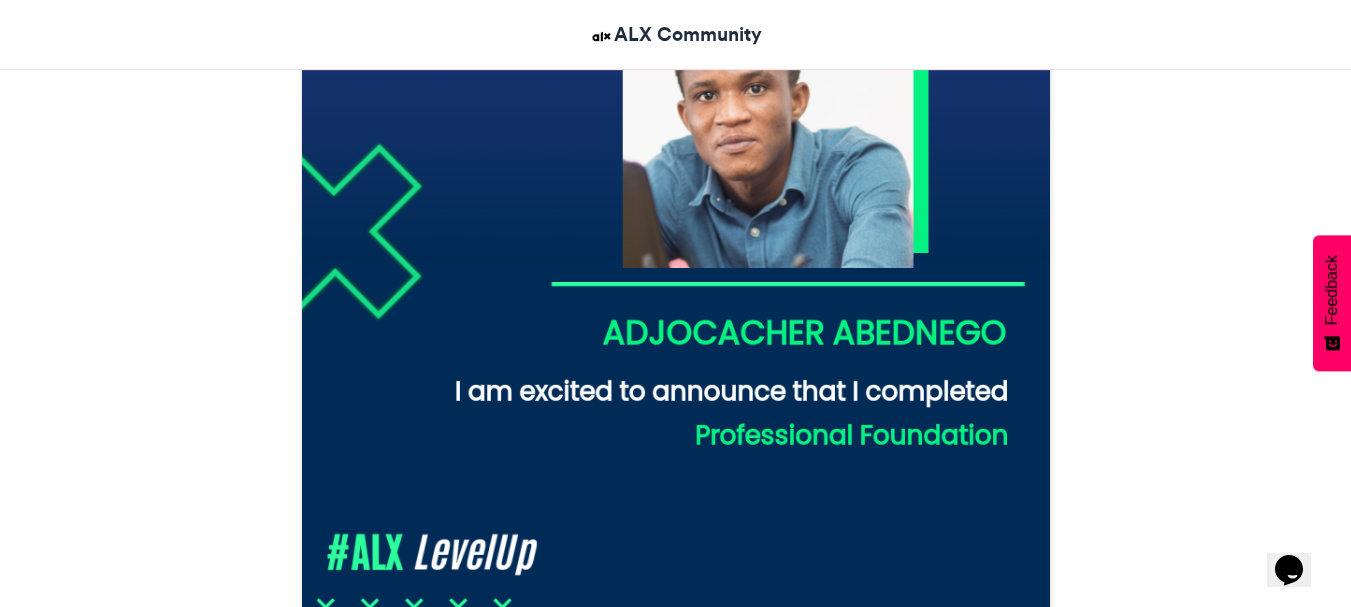 scroll, scrollTop: 691, scrollLeft: 0, axis: vertical 